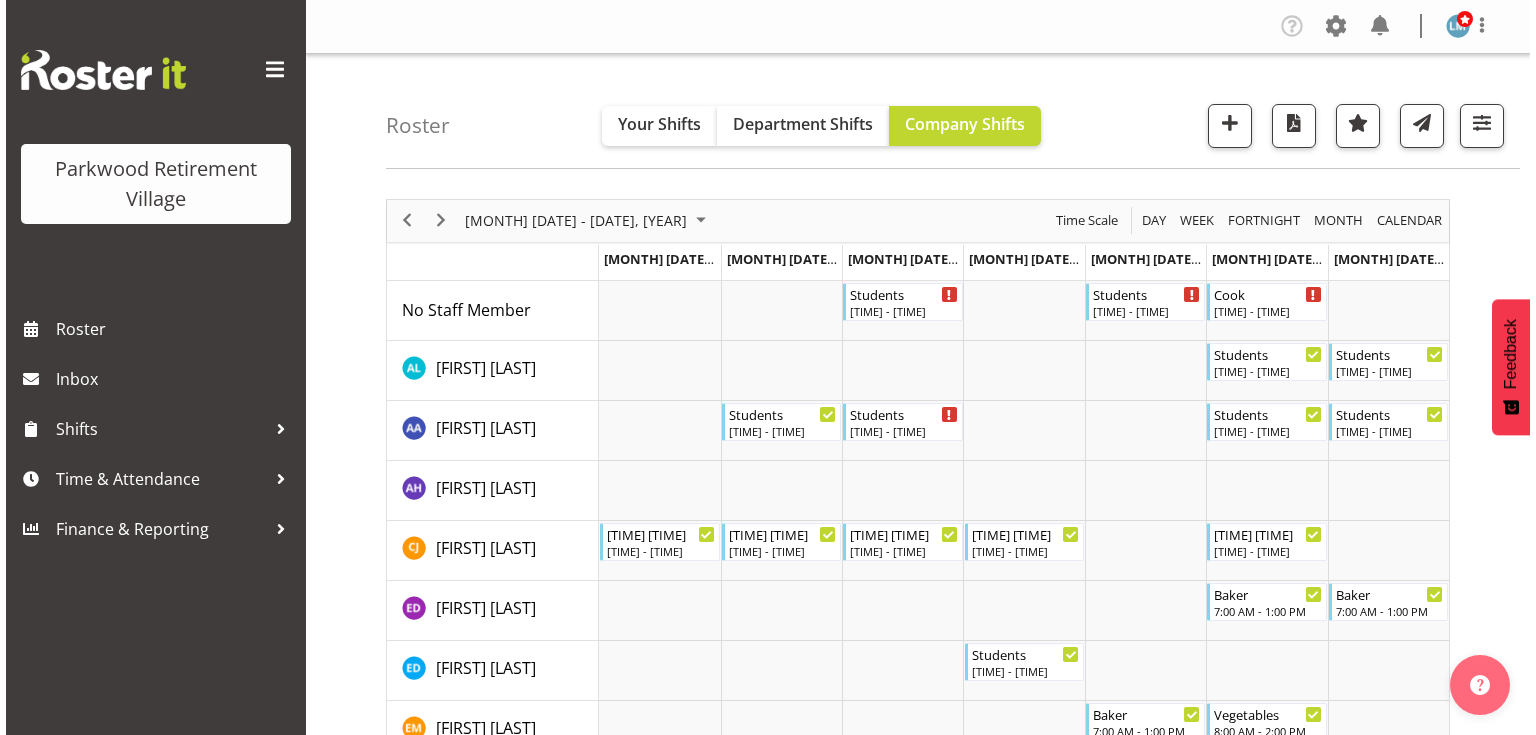 scroll, scrollTop: 0, scrollLeft: 0, axis: both 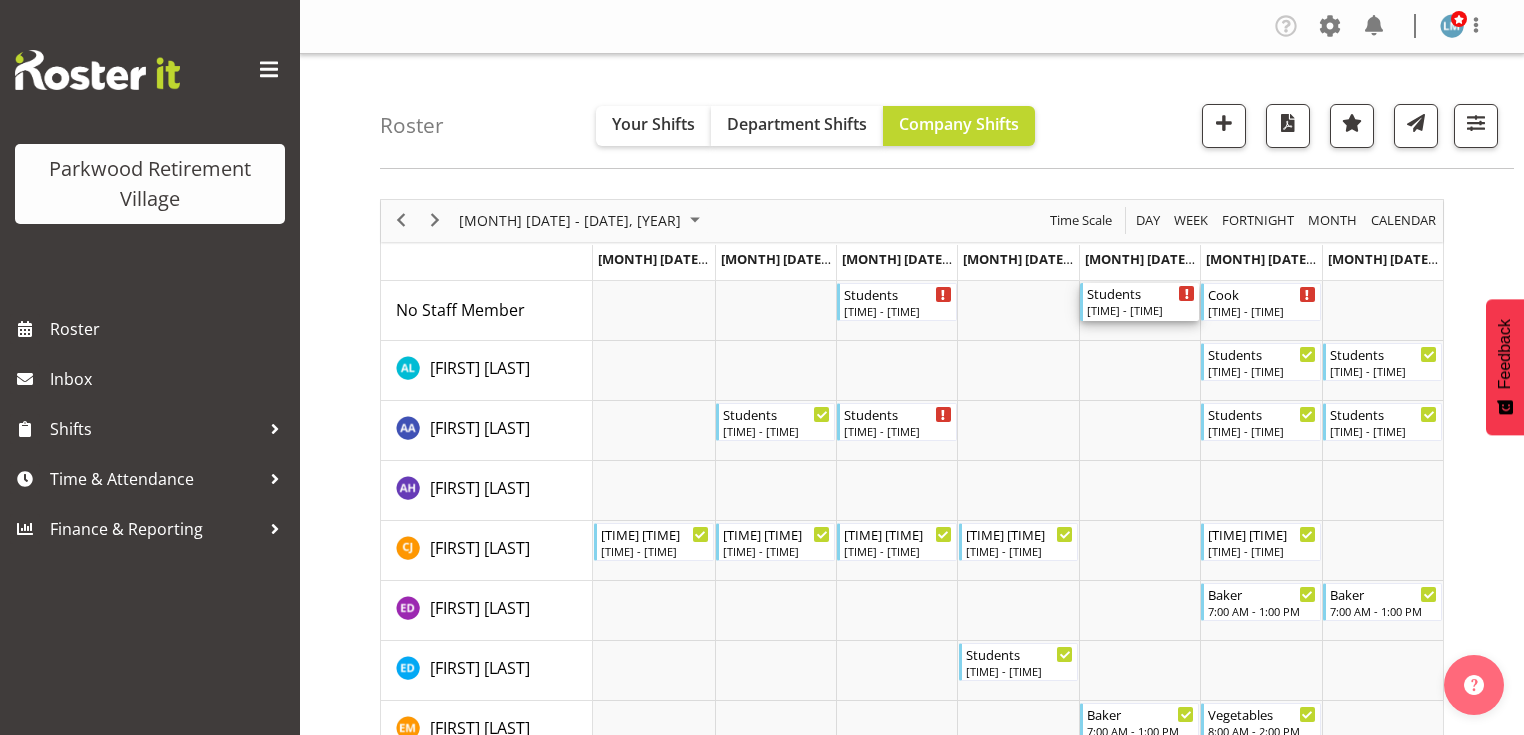 click on "4:30 PM - 6:45 PM" at bounding box center (1141, 310) 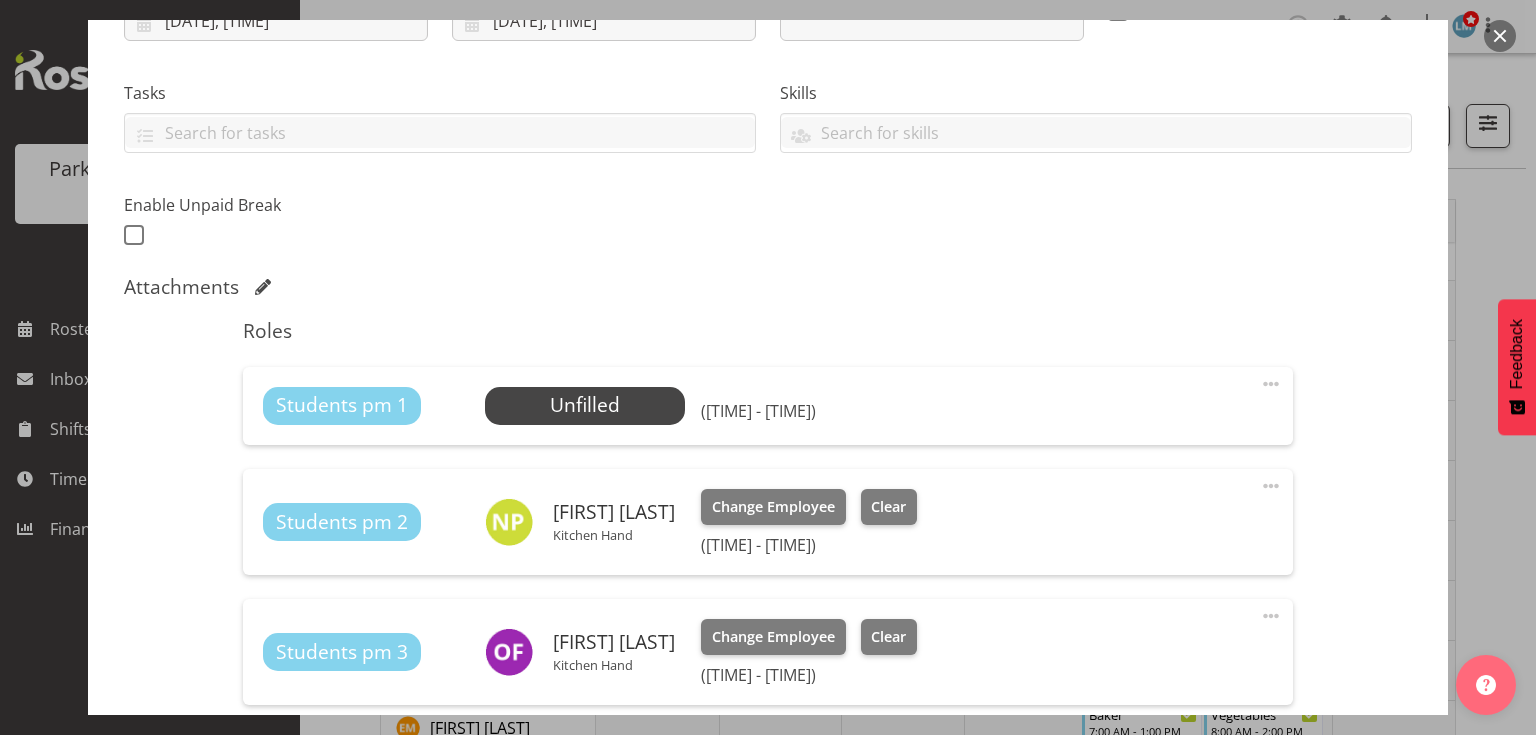 scroll, scrollTop: 400, scrollLeft: 0, axis: vertical 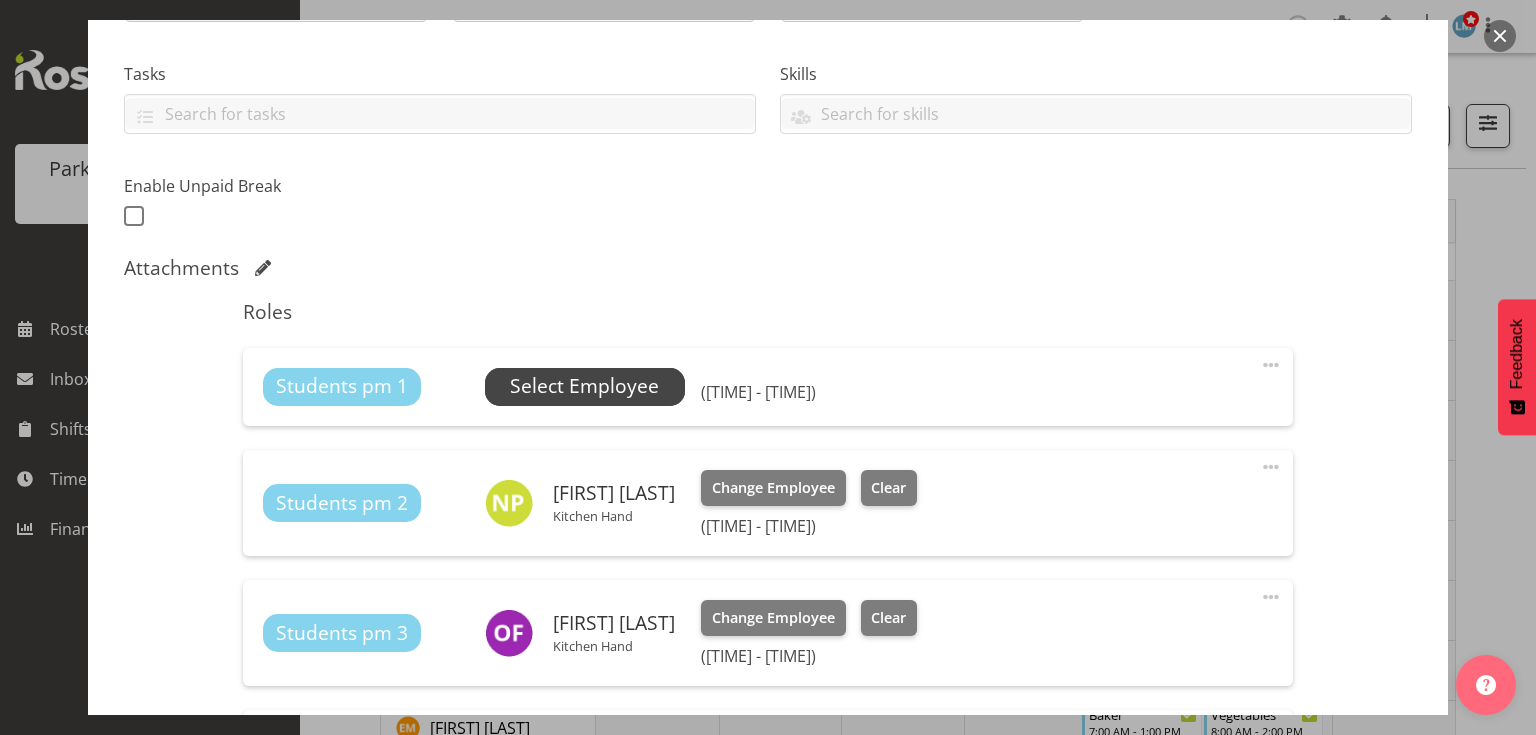 click on "Select Employee" at bounding box center (584, 386) 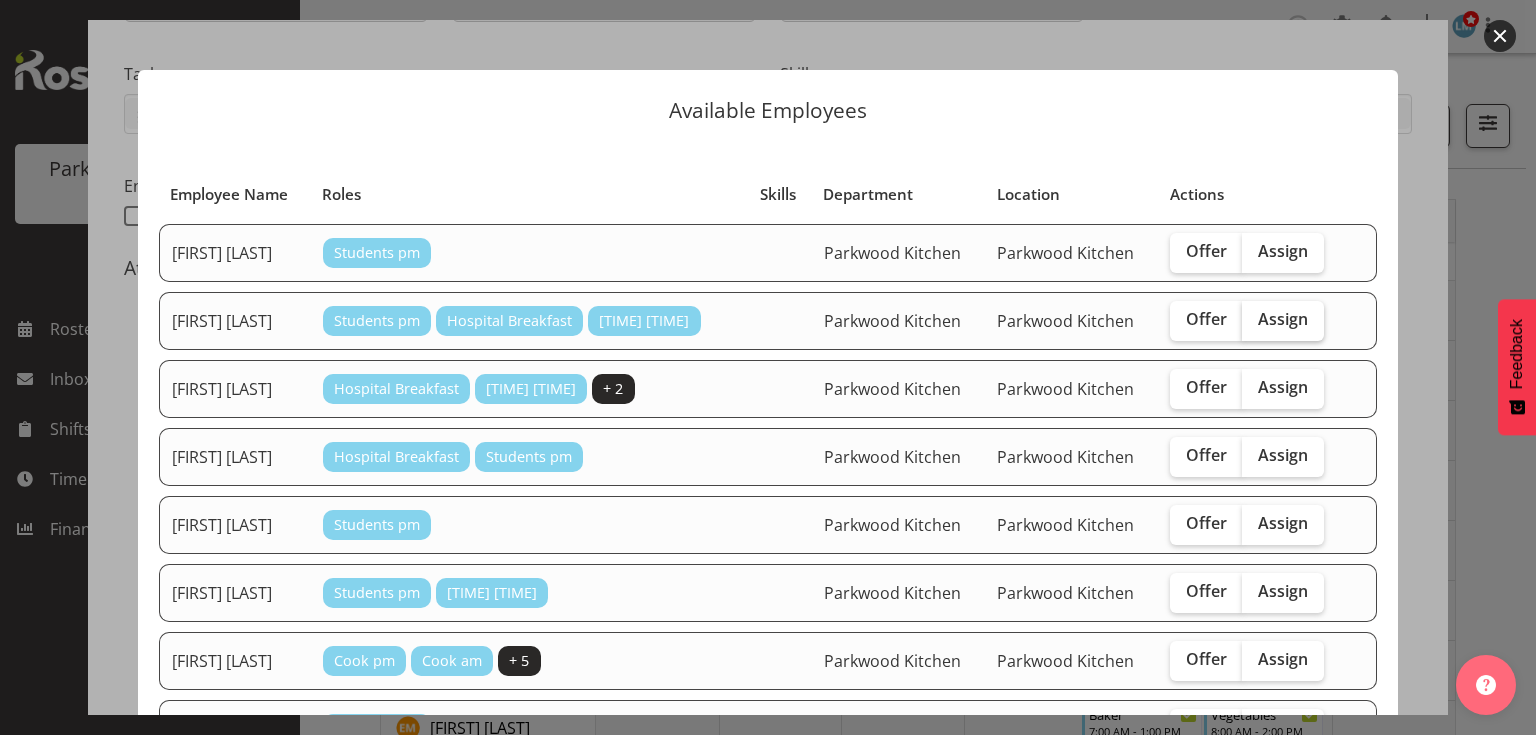 click on "Assign" at bounding box center (1283, 319) 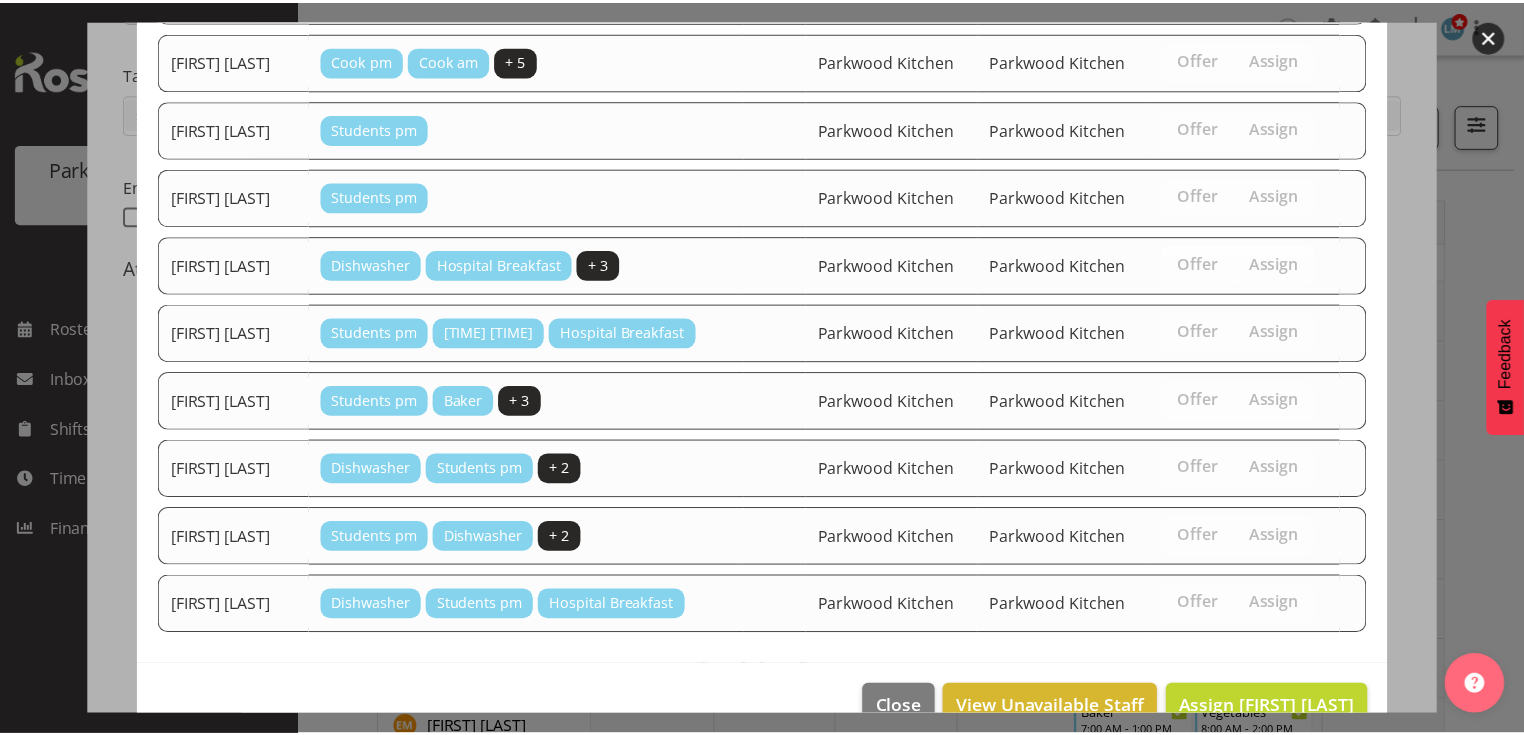 scroll, scrollTop: 630, scrollLeft: 0, axis: vertical 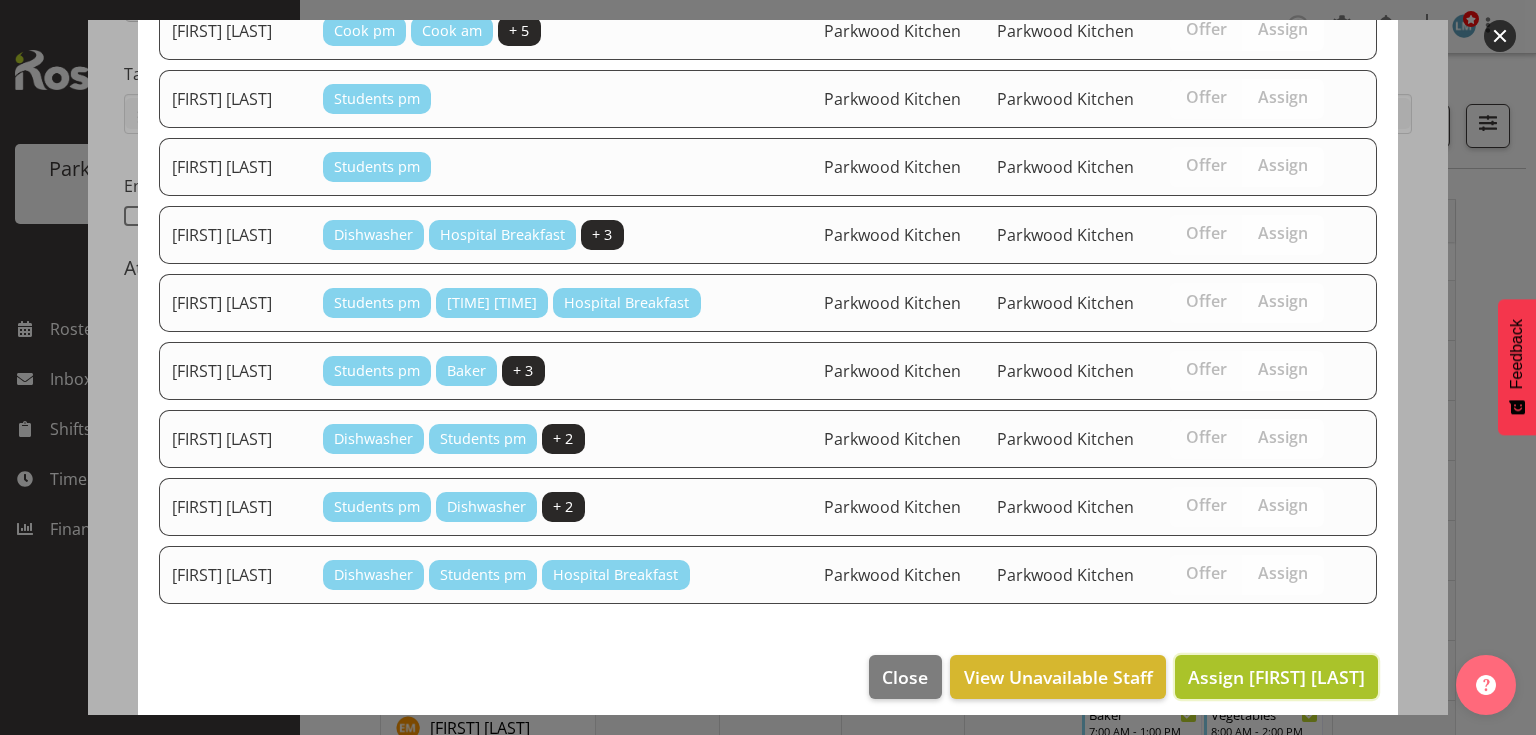 click on "Assign Amina Aboud" at bounding box center [1276, 677] 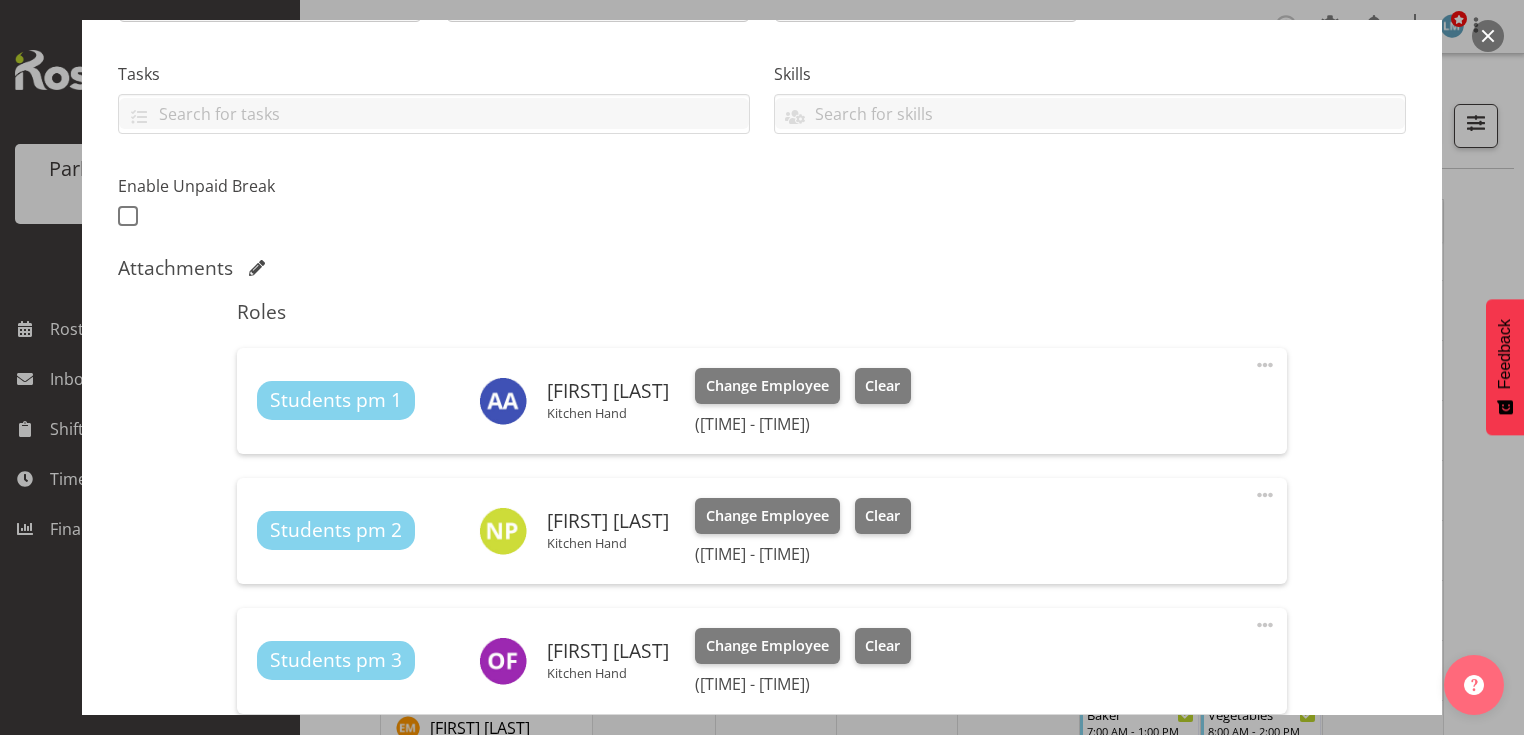 scroll, scrollTop: 797, scrollLeft: 0, axis: vertical 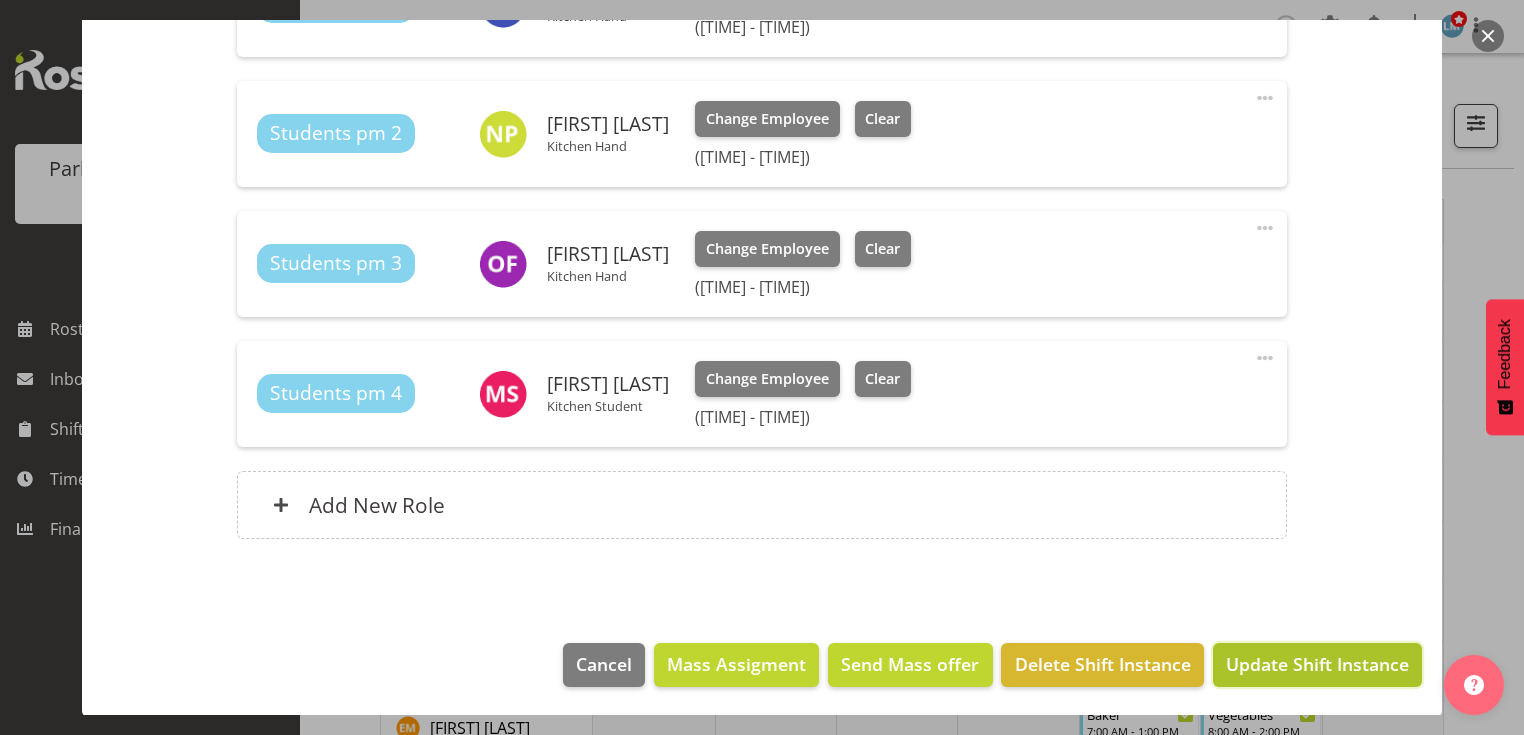 click on "Update Shift Instance" at bounding box center [1317, 664] 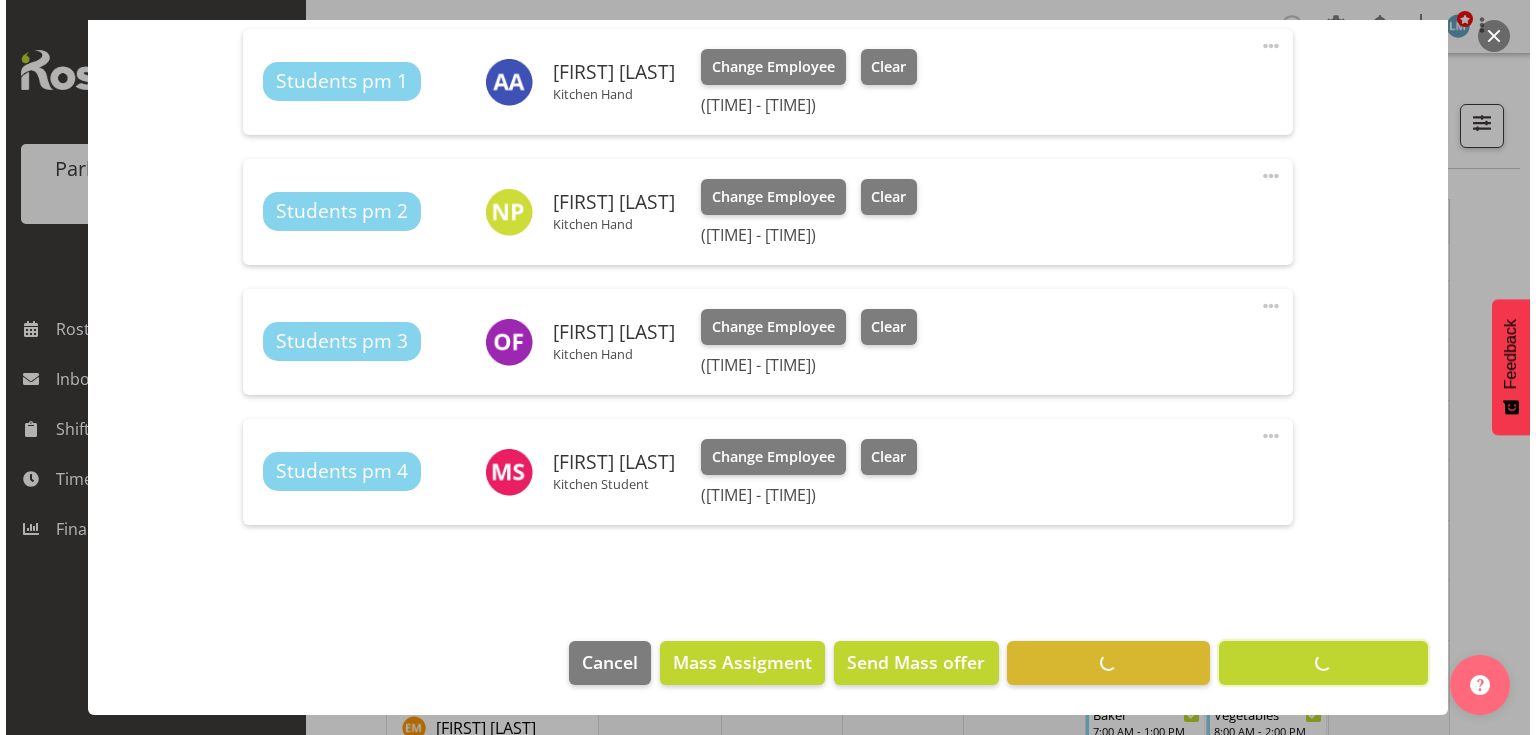 scroll, scrollTop: 718, scrollLeft: 0, axis: vertical 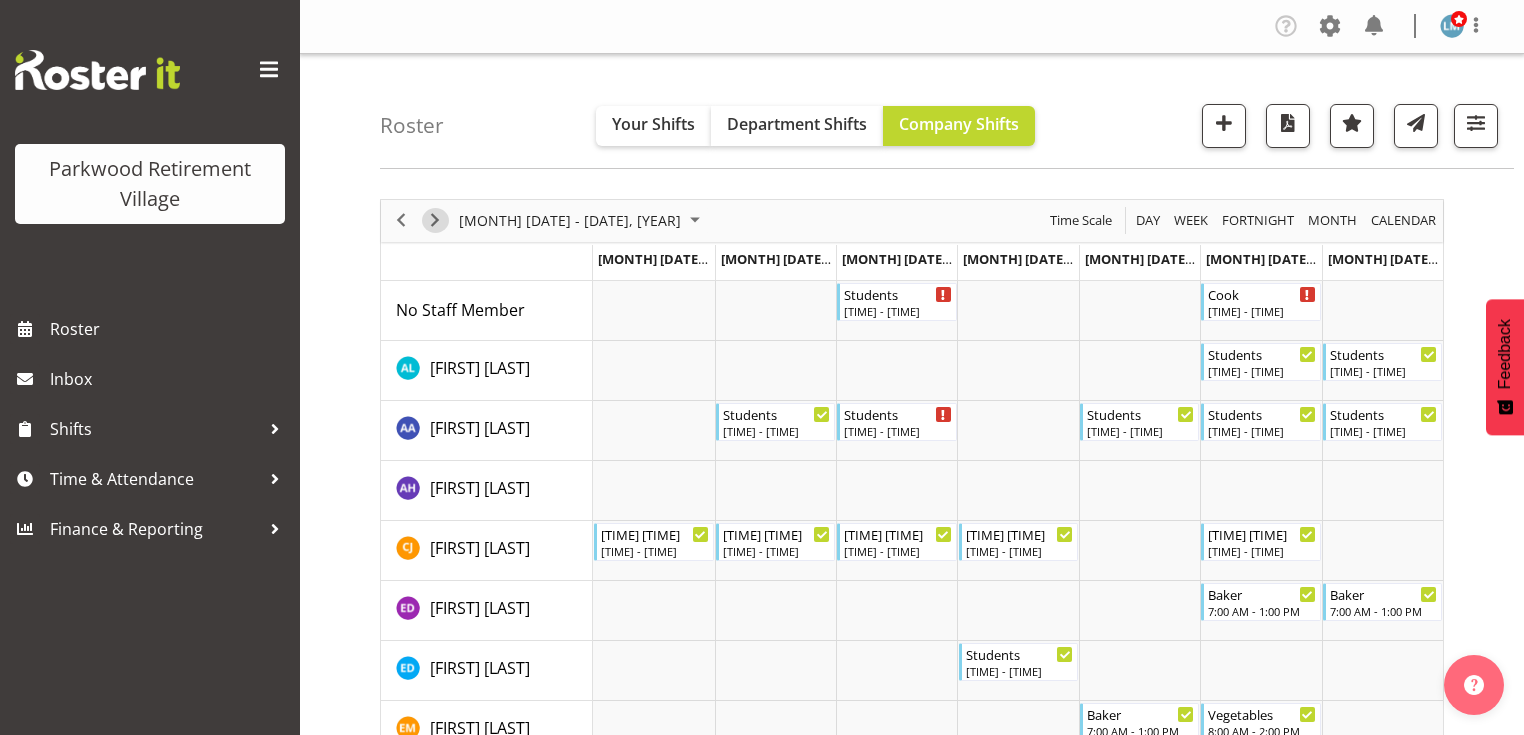 click at bounding box center [435, 220] 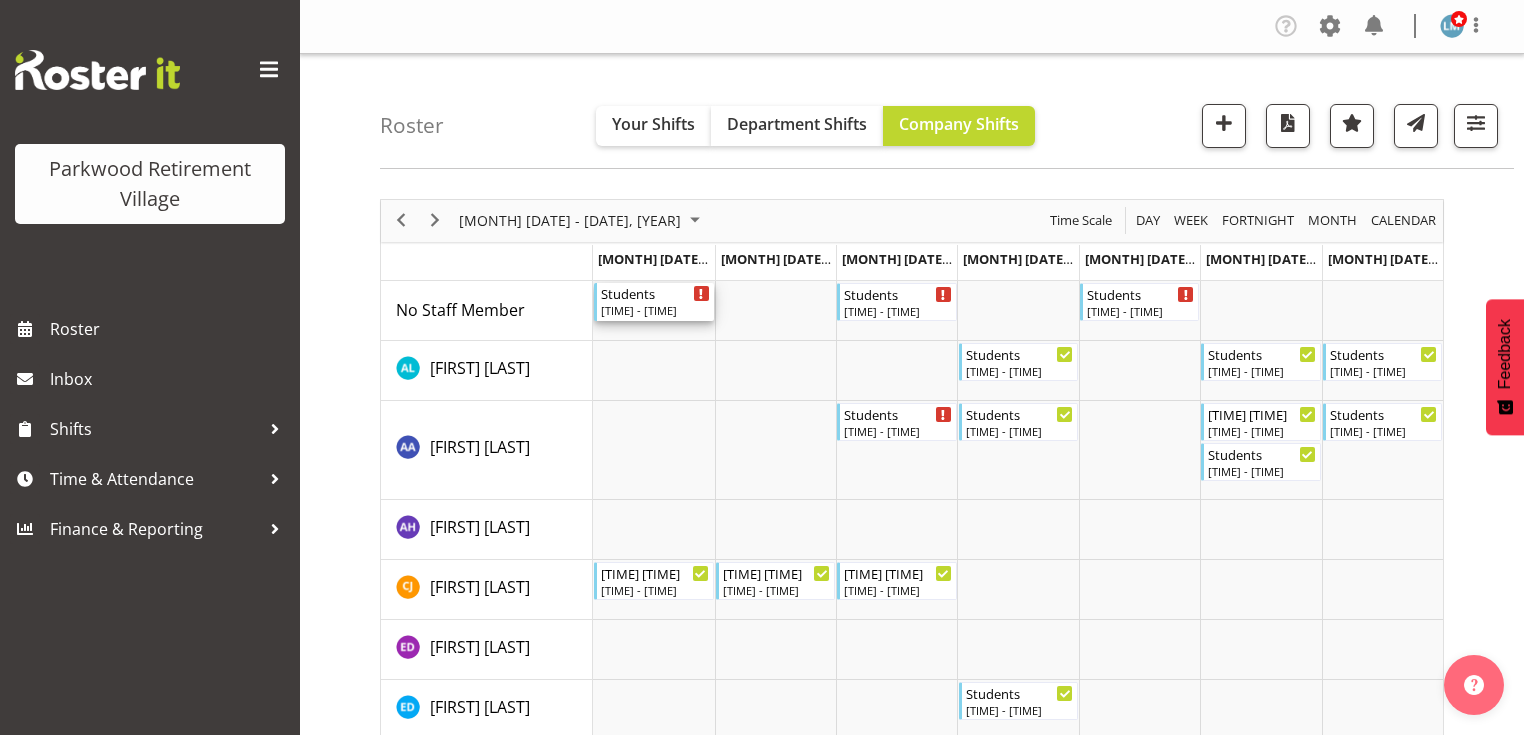click on "Students" at bounding box center (655, 293) 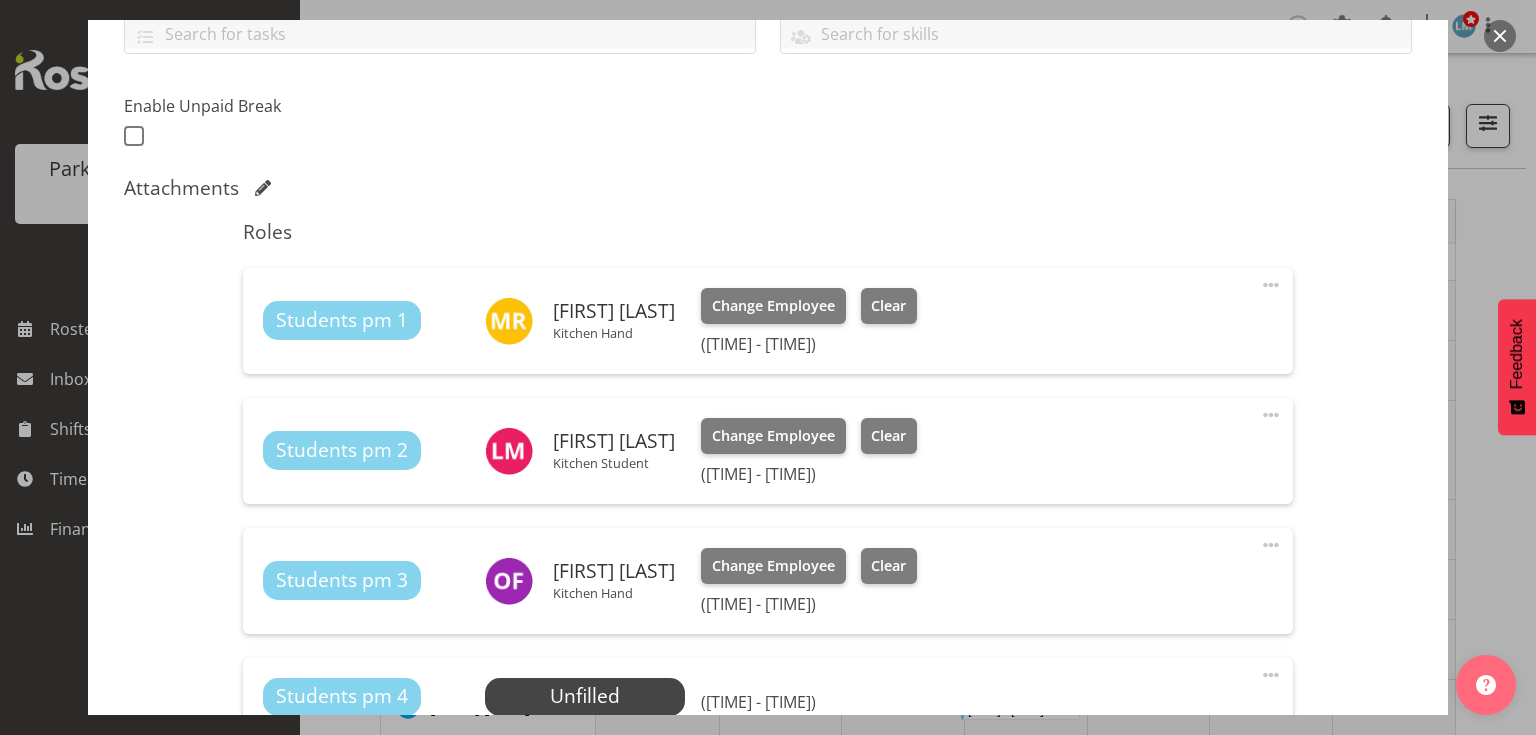 scroll, scrollTop: 770, scrollLeft: 0, axis: vertical 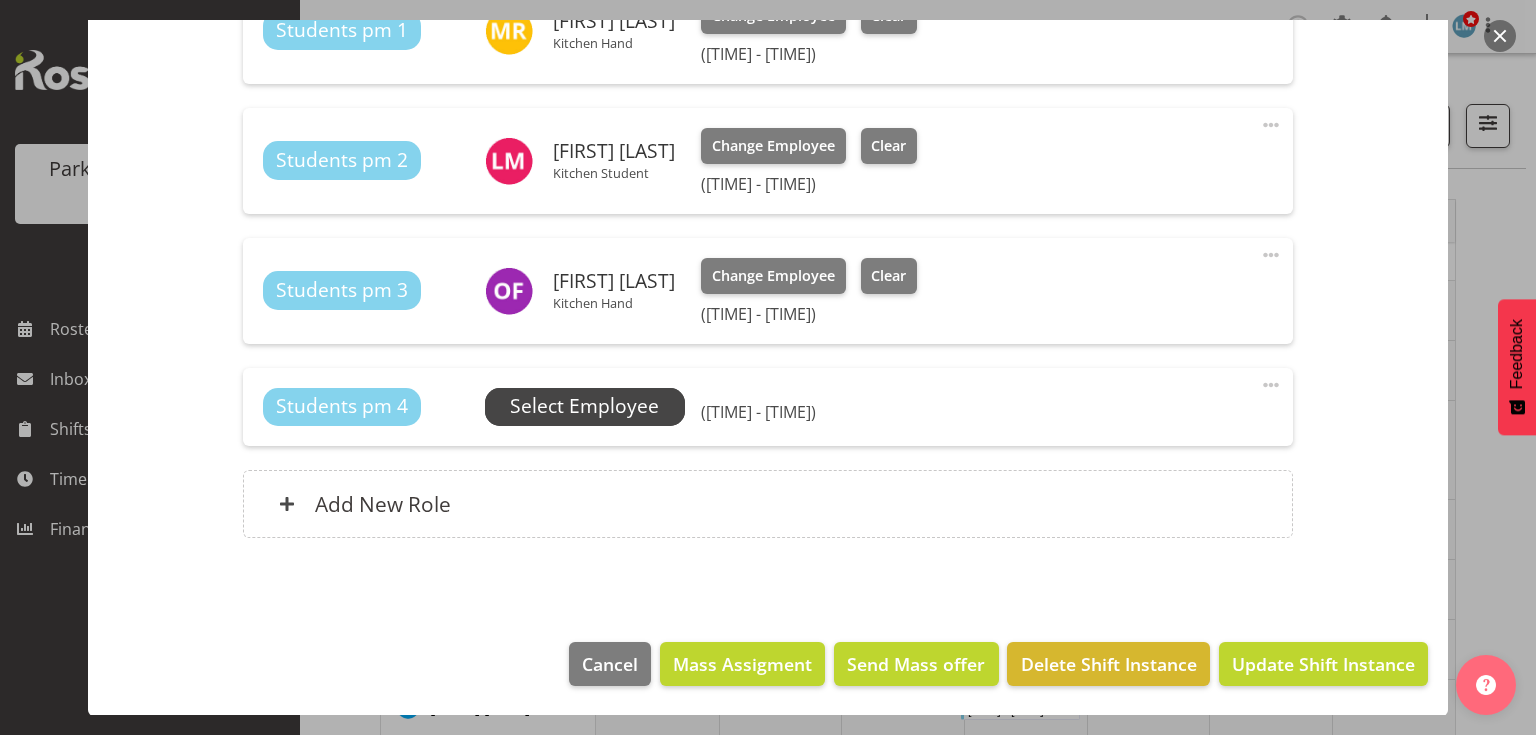 click on "Select Employee" at bounding box center (584, 406) 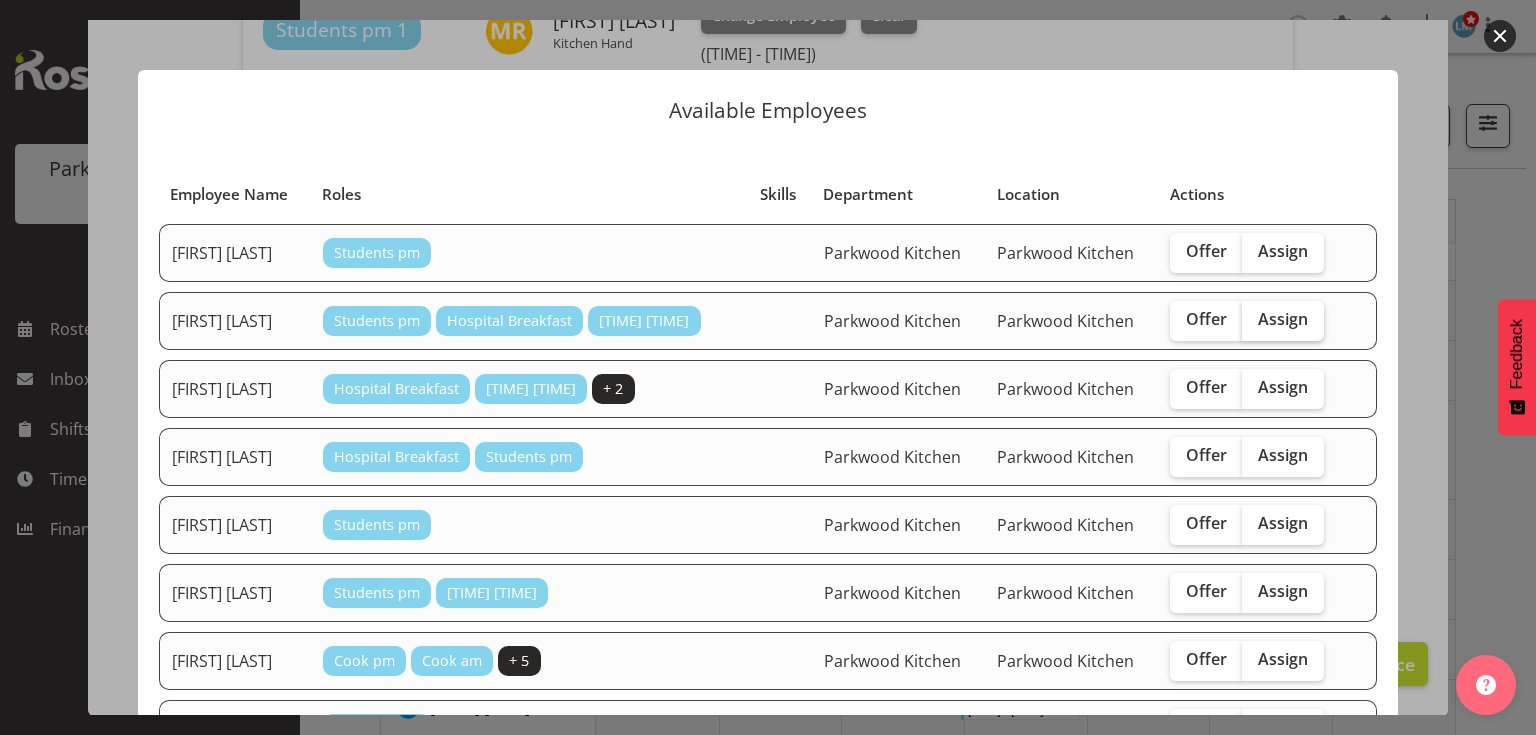 click on "Assign" at bounding box center (1283, 319) 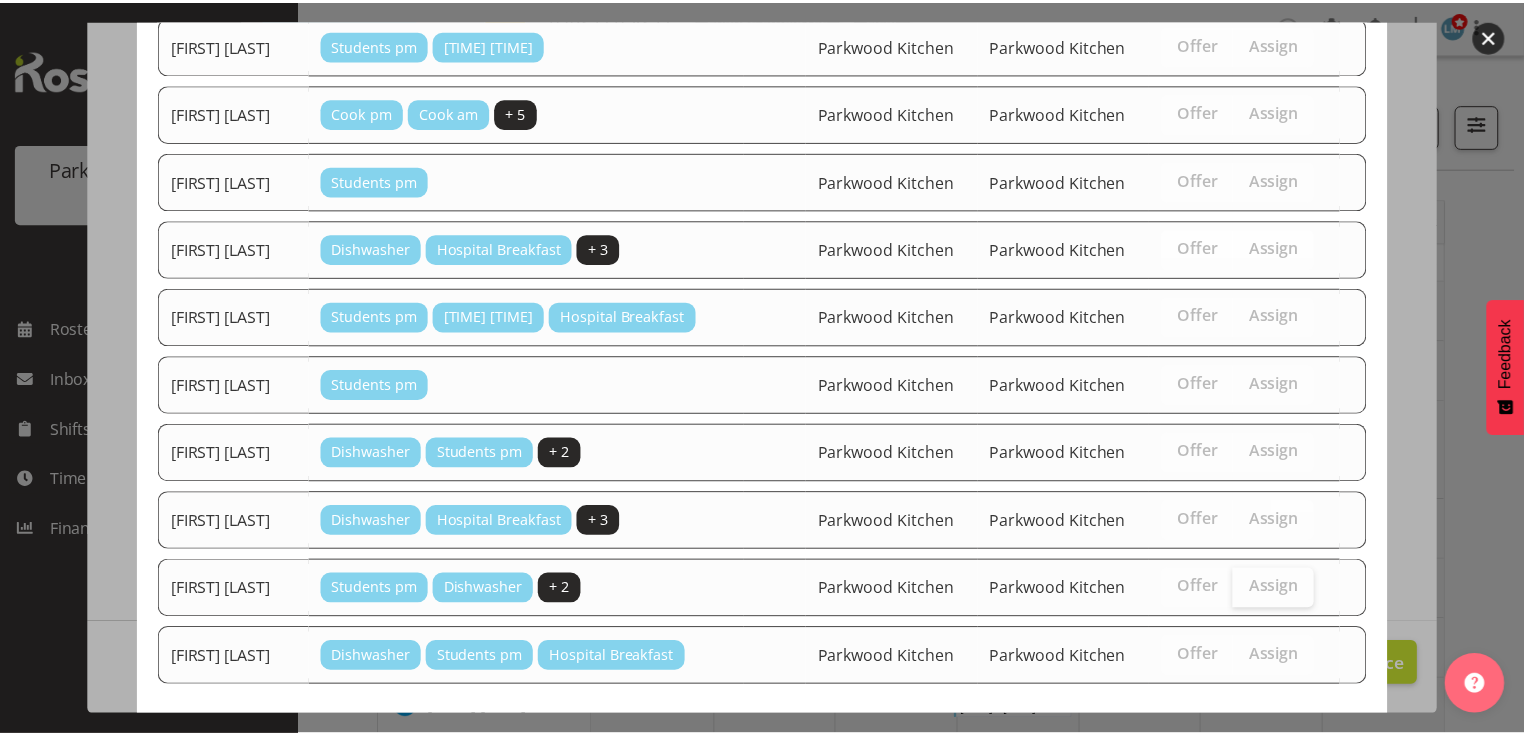 scroll, scrollTop: 630, scrollLeft: 0, axis: vertical 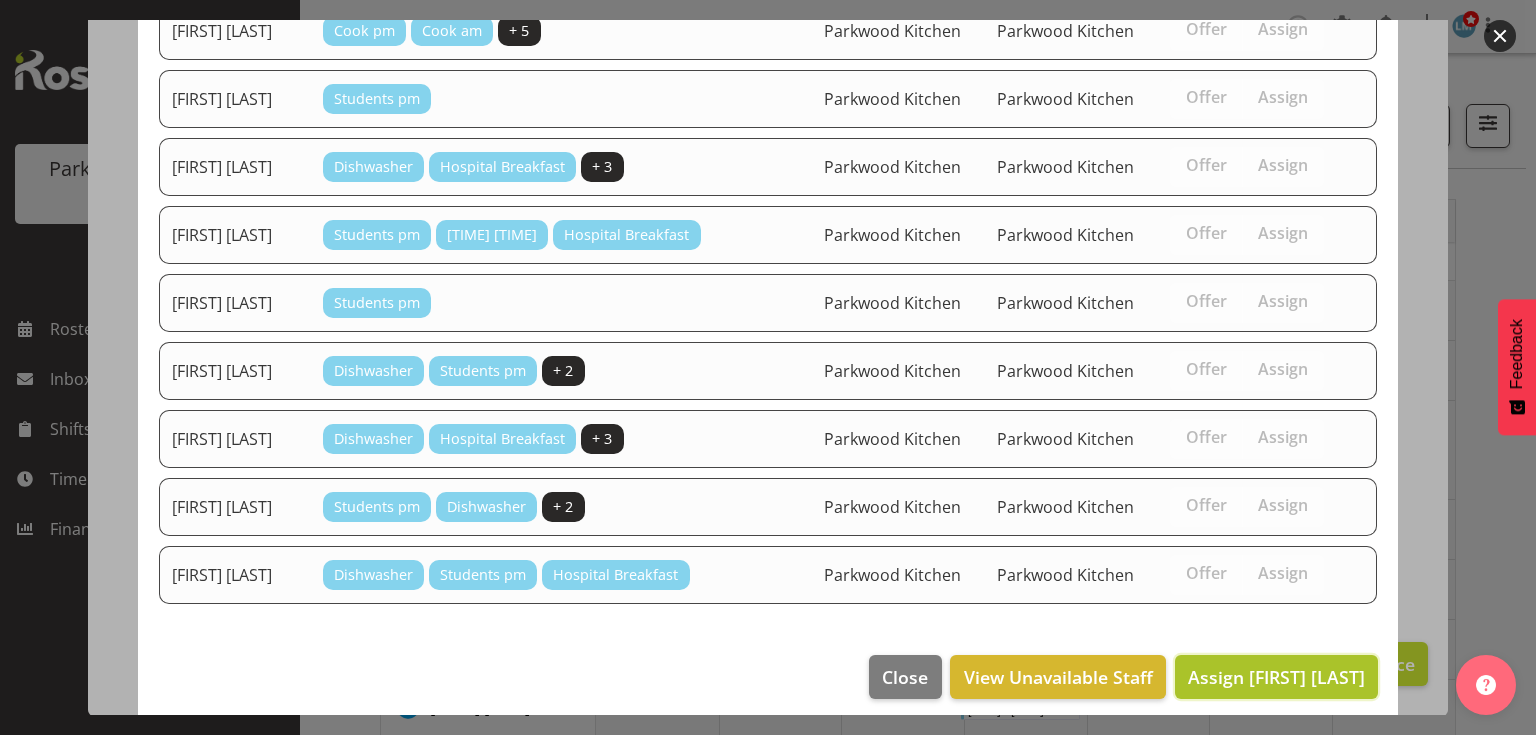 click on "Assign Amina Aboud" at bounding box center (1276, 677) 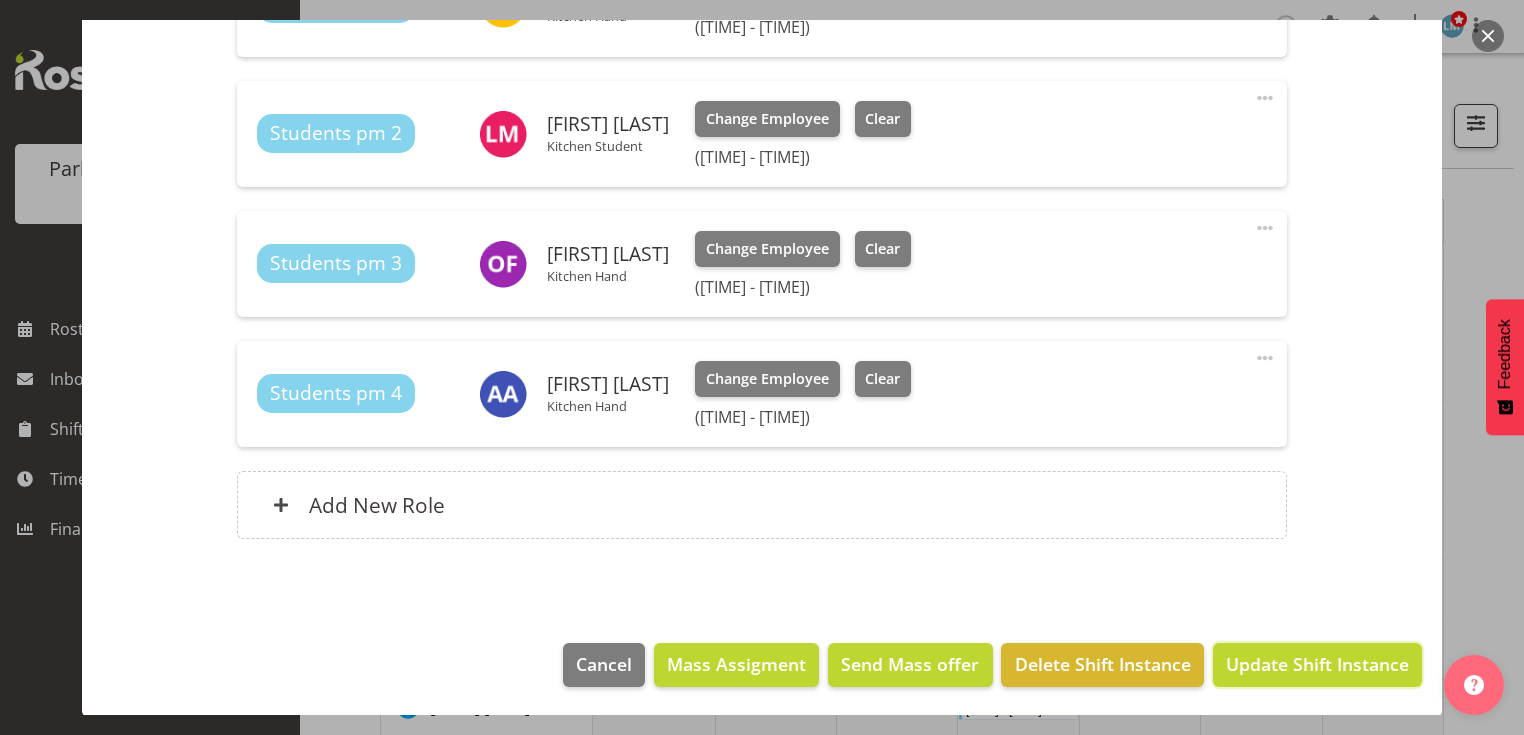 click on "Update Shift Instance" at bounding box center (1317, 664) 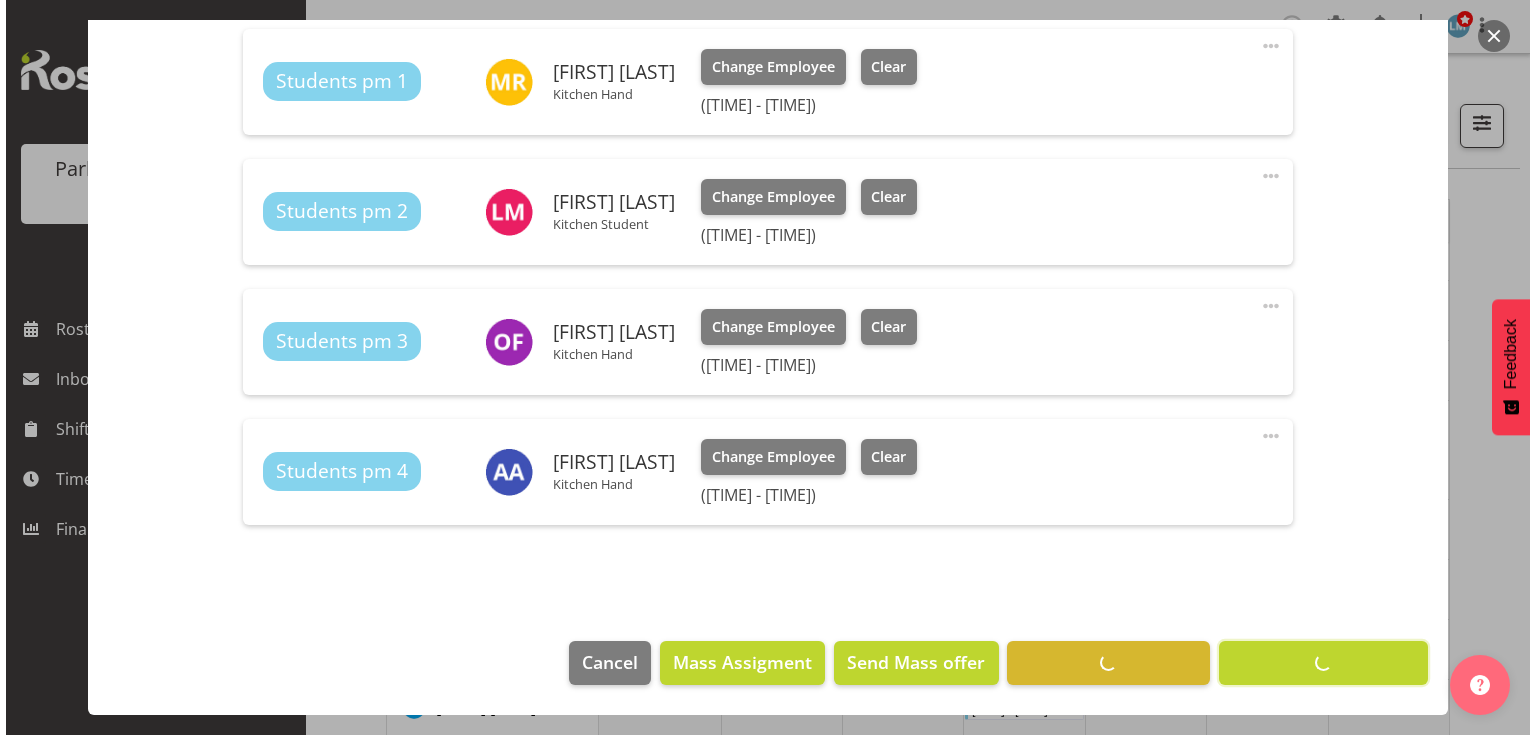 scroll, scrollTop: 718, scrollLeft: 0, axis: vertical 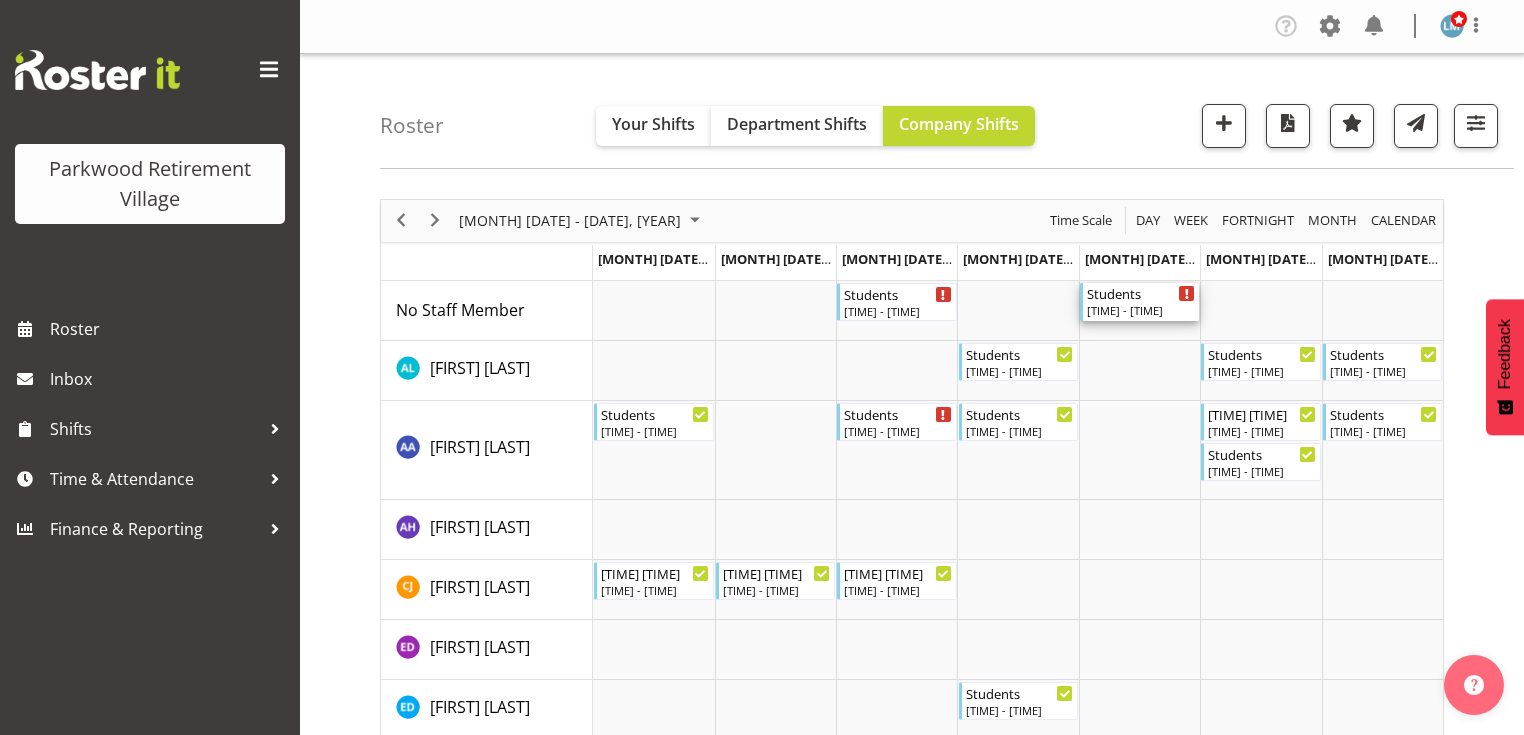 click on "Students" at bounding box center [1141, 293] 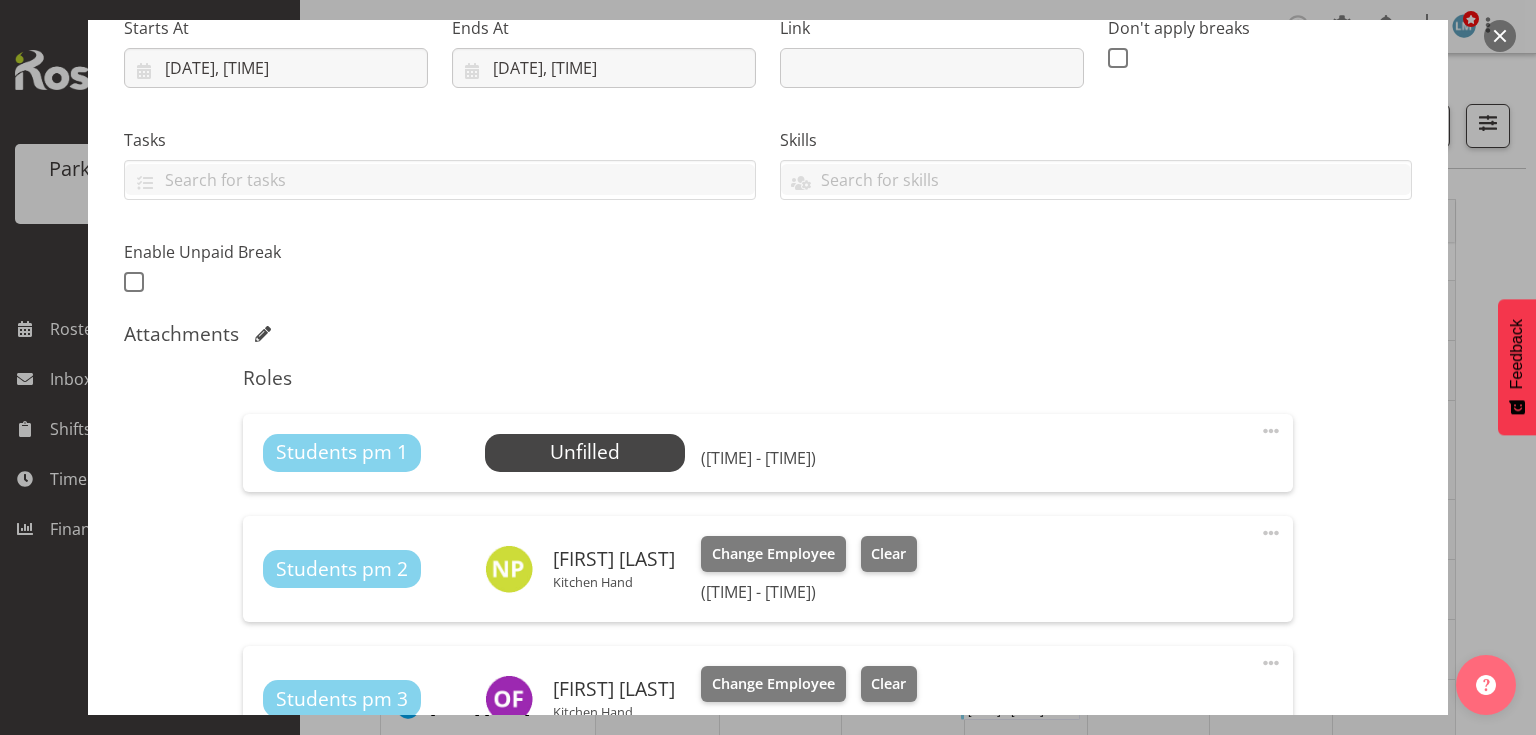 scroll, scrollTop: 400, scrollLeft: 0, axis: vertical 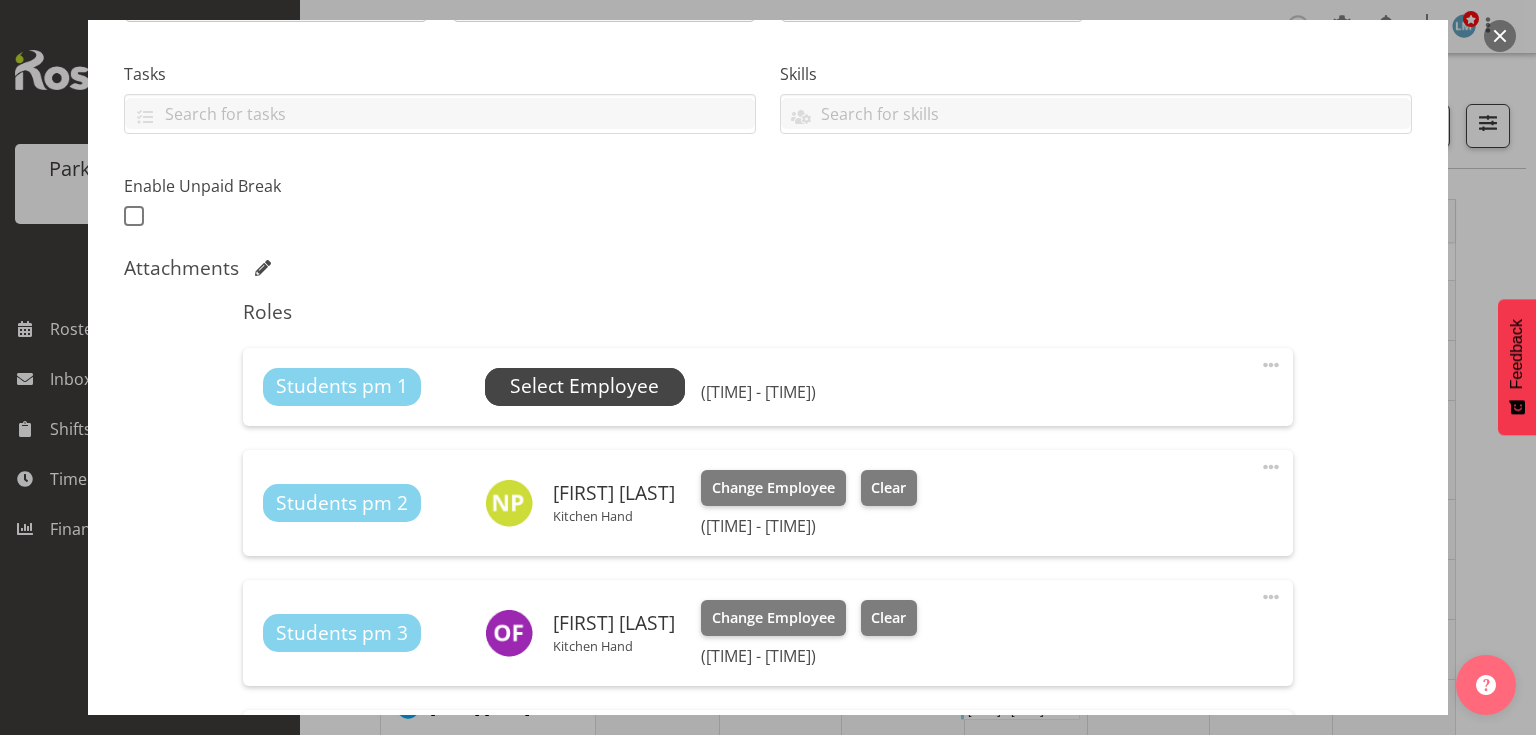 click on "Select Employee" at bounding box center [584, 386] 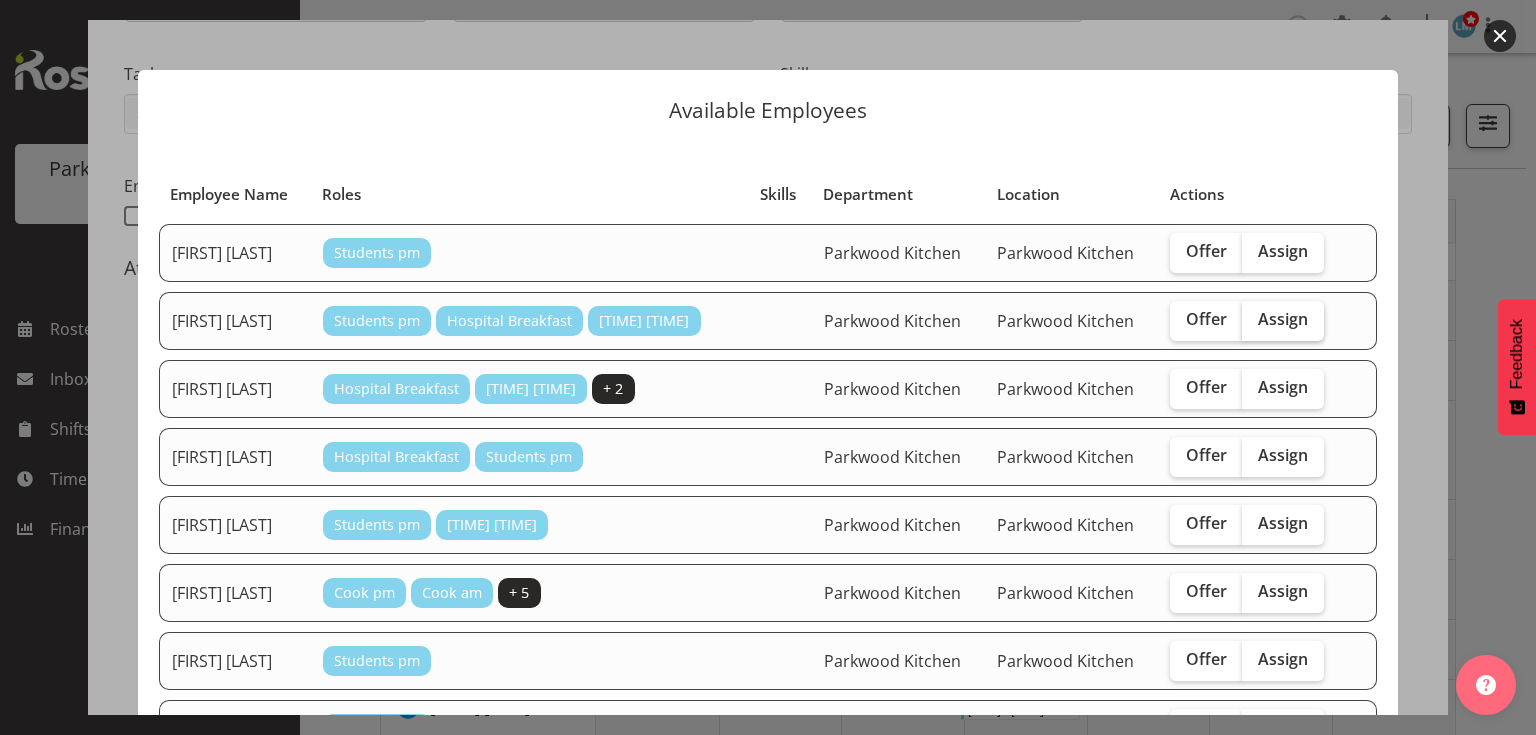 click on "Assign" at bounding box center [1283, 319] 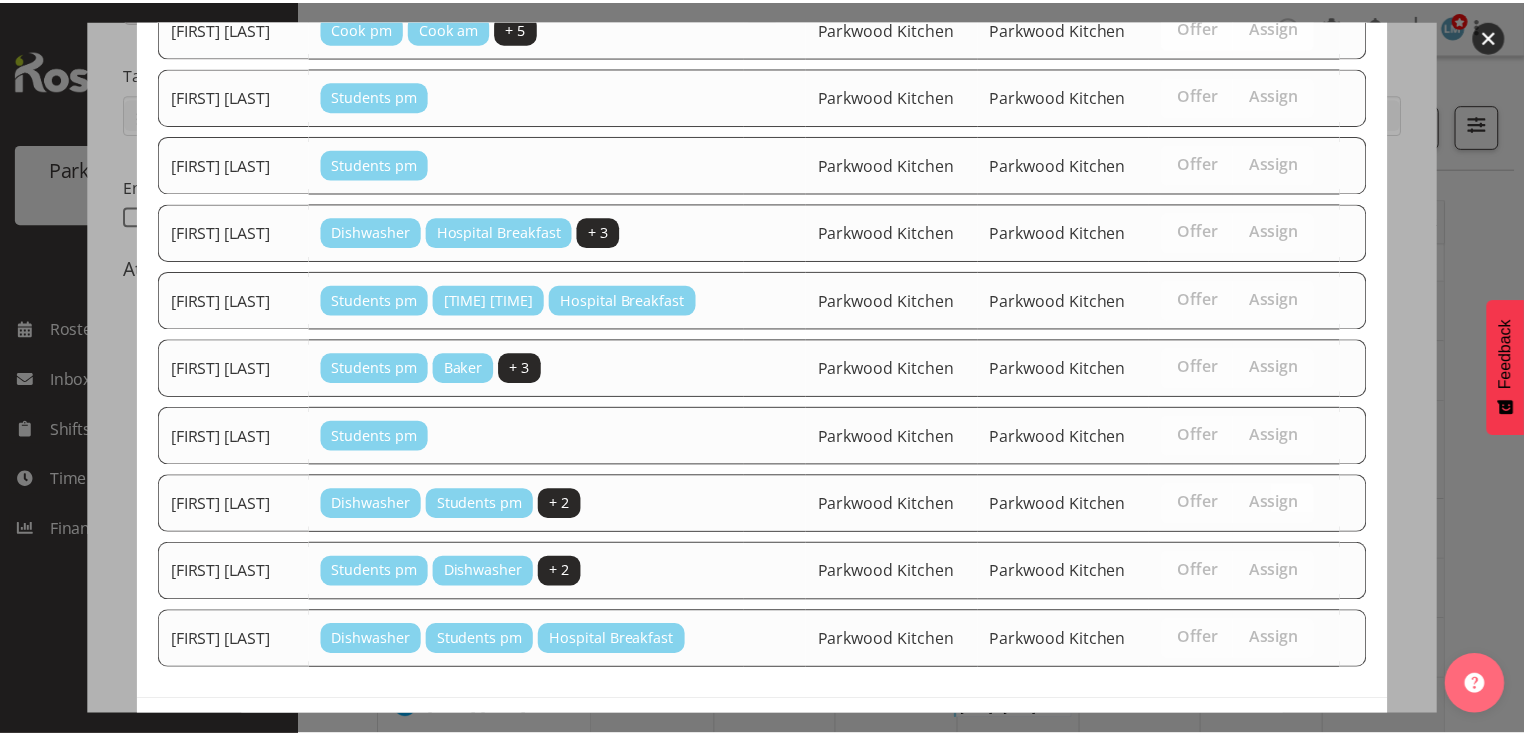 scroll, scrollTop: 630, scrollLeft: 0, axis: vertical 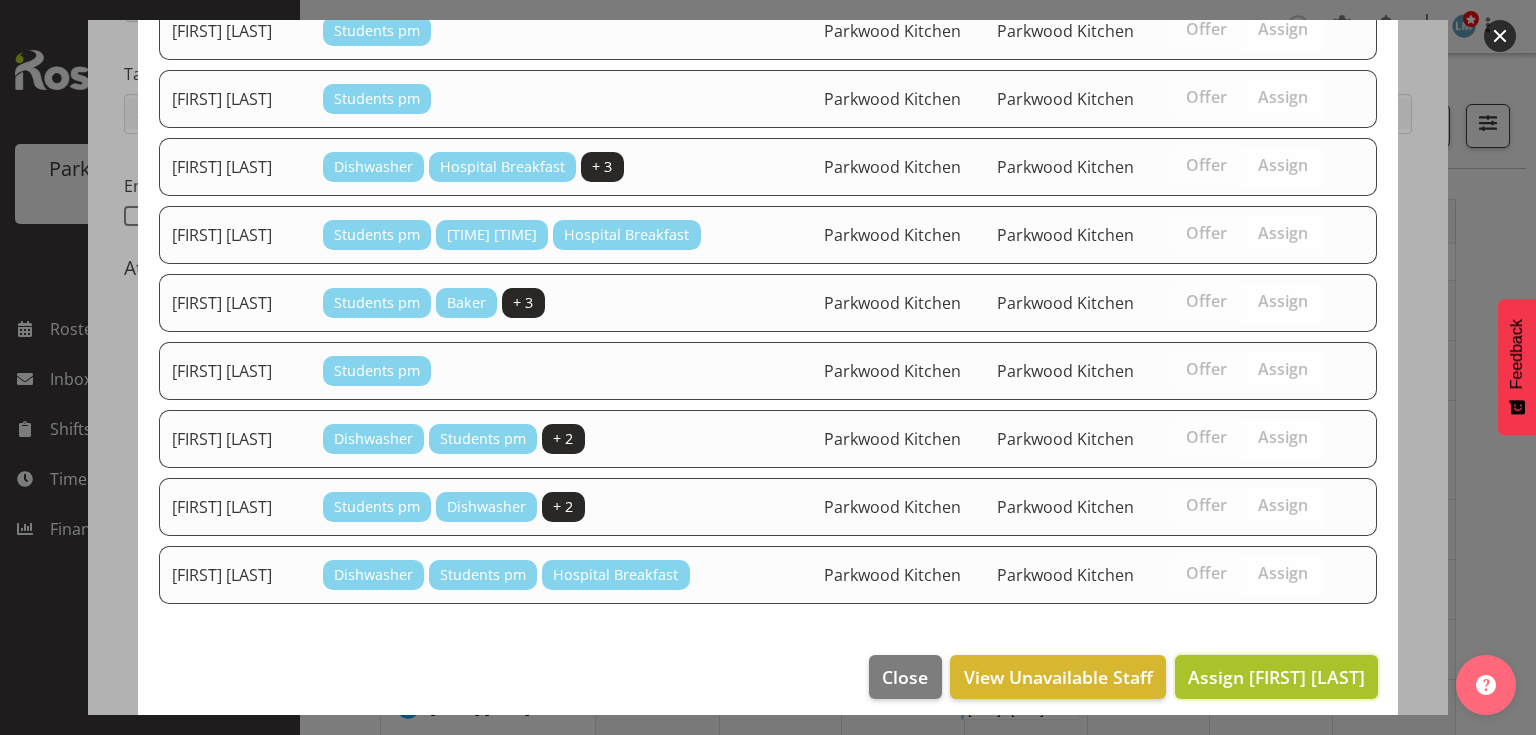 click on "Assign Amina Aboud" at bounding box center [1276, 677] 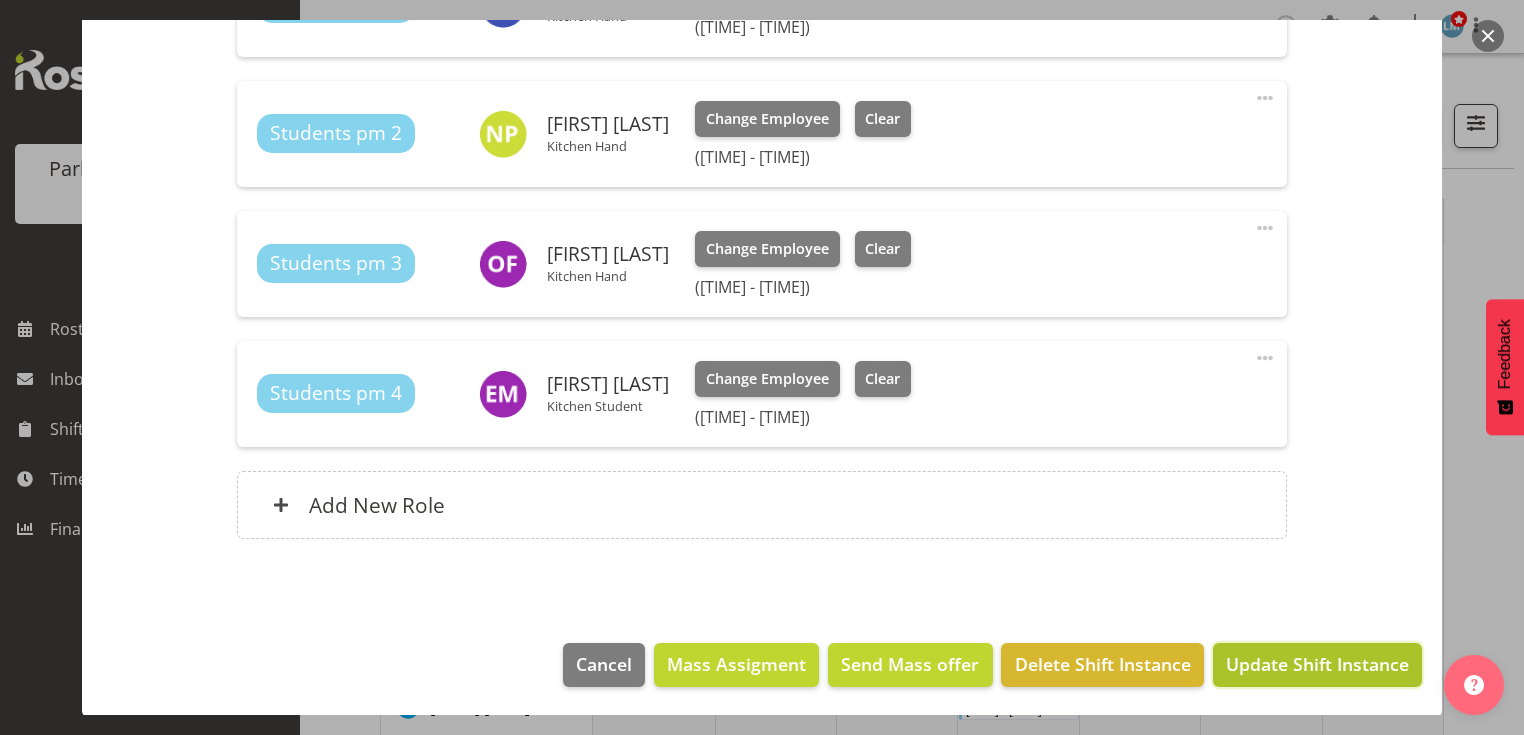 click on "Update Shift Instance" at bounding box center (1317, 664) 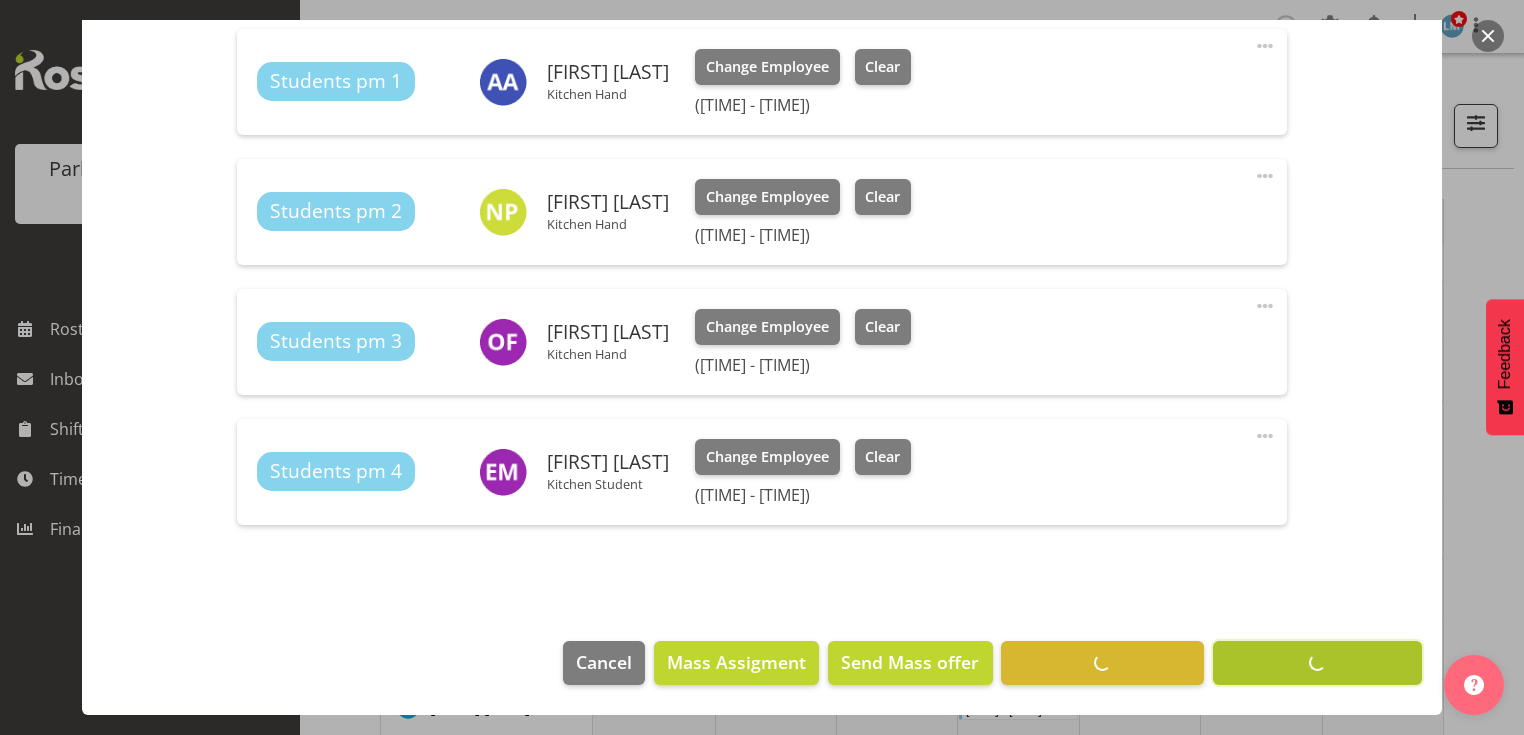 scroll, scrollTop: 718, scrollLeft: 0, axis: vertical 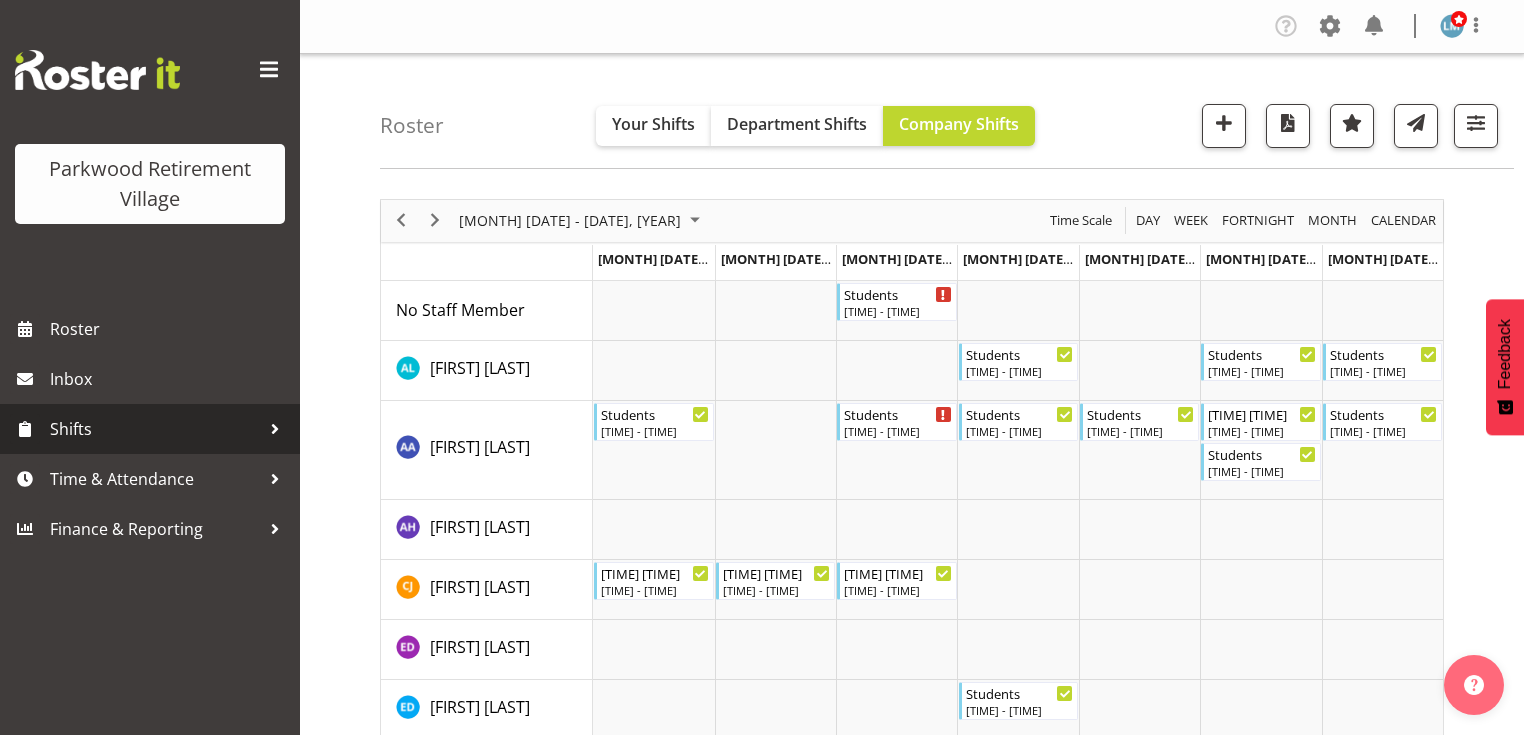 click at bounding box center (275, 429) 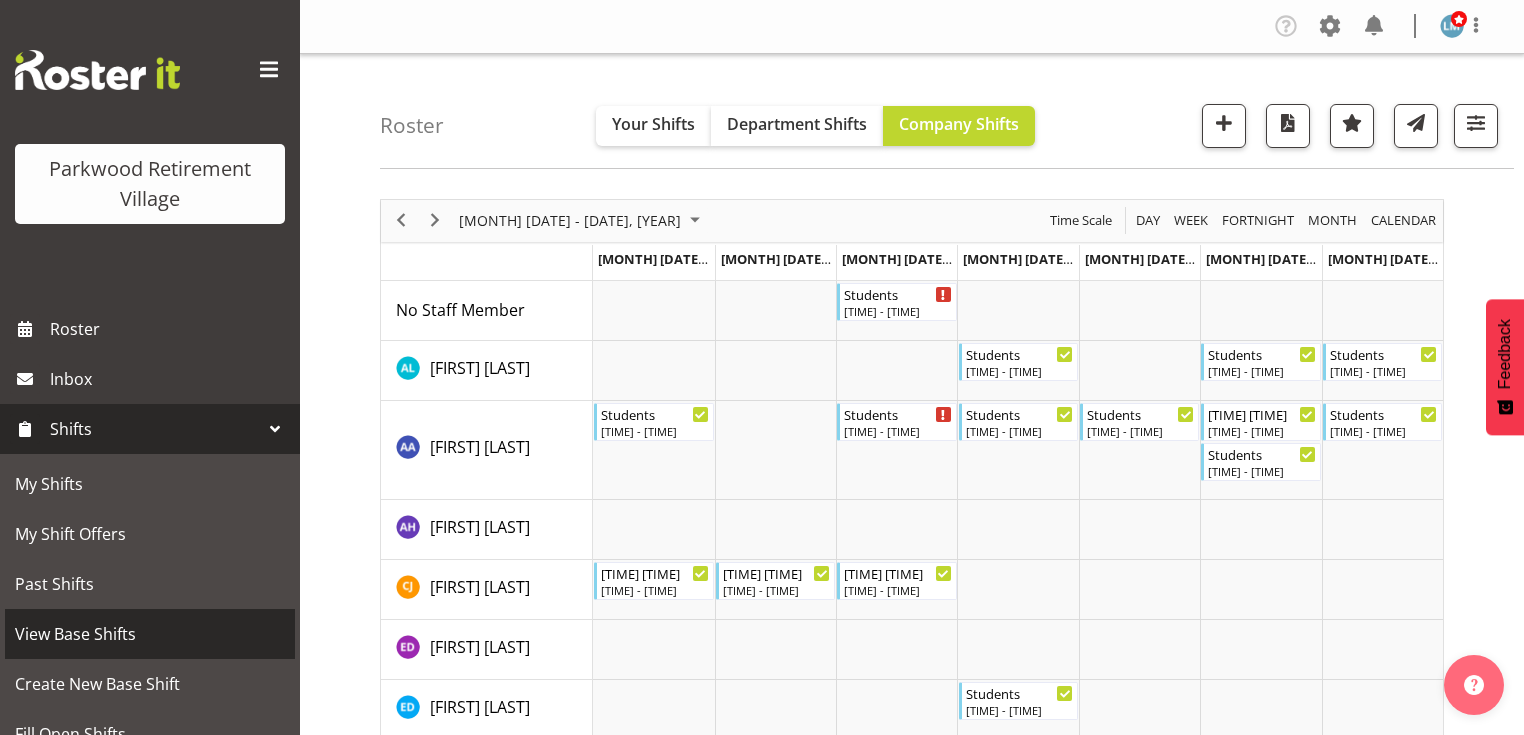 click on "View Base Shifts" at bounding box center [150, 634] 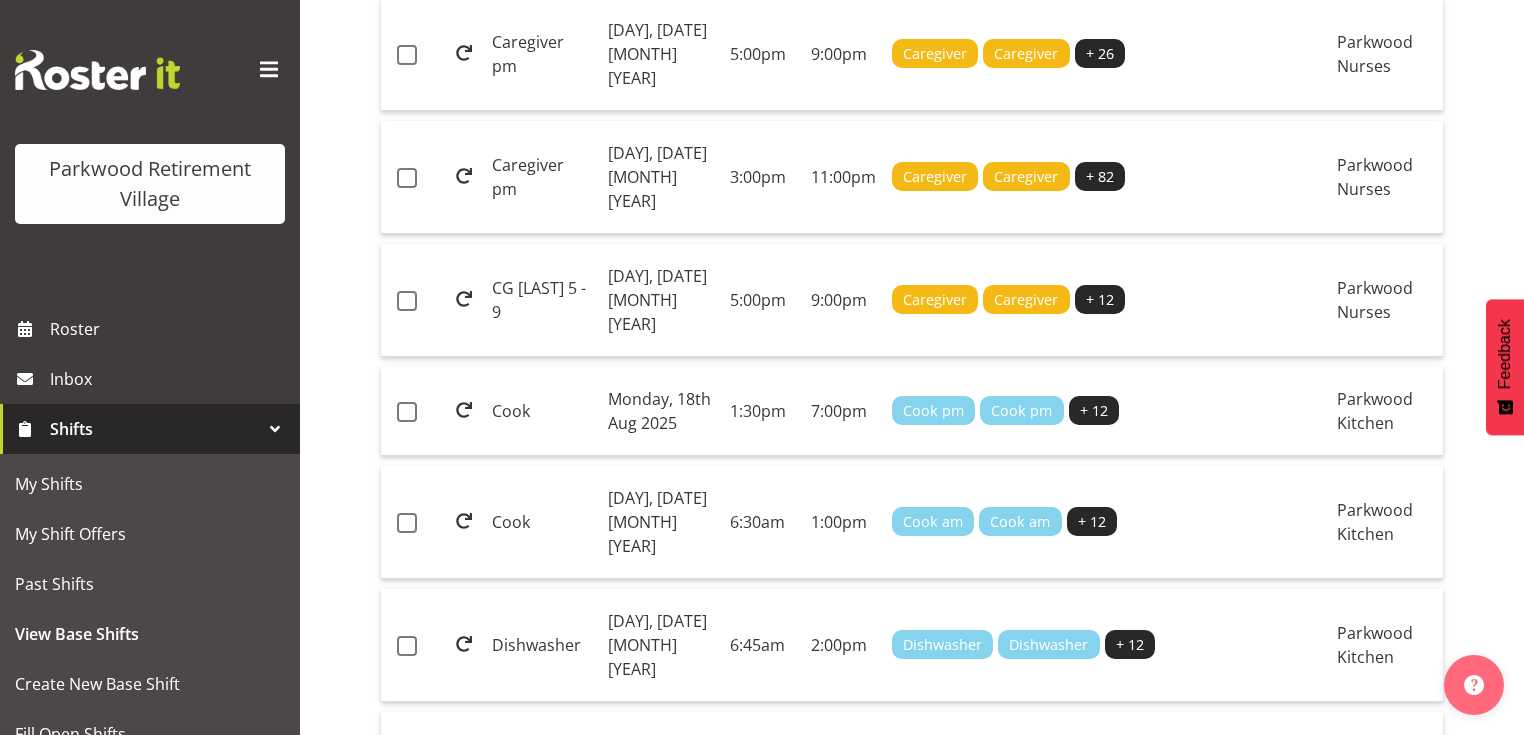 scroll, scrollTop: 1040, scrollLeft: 0, axis: vertical 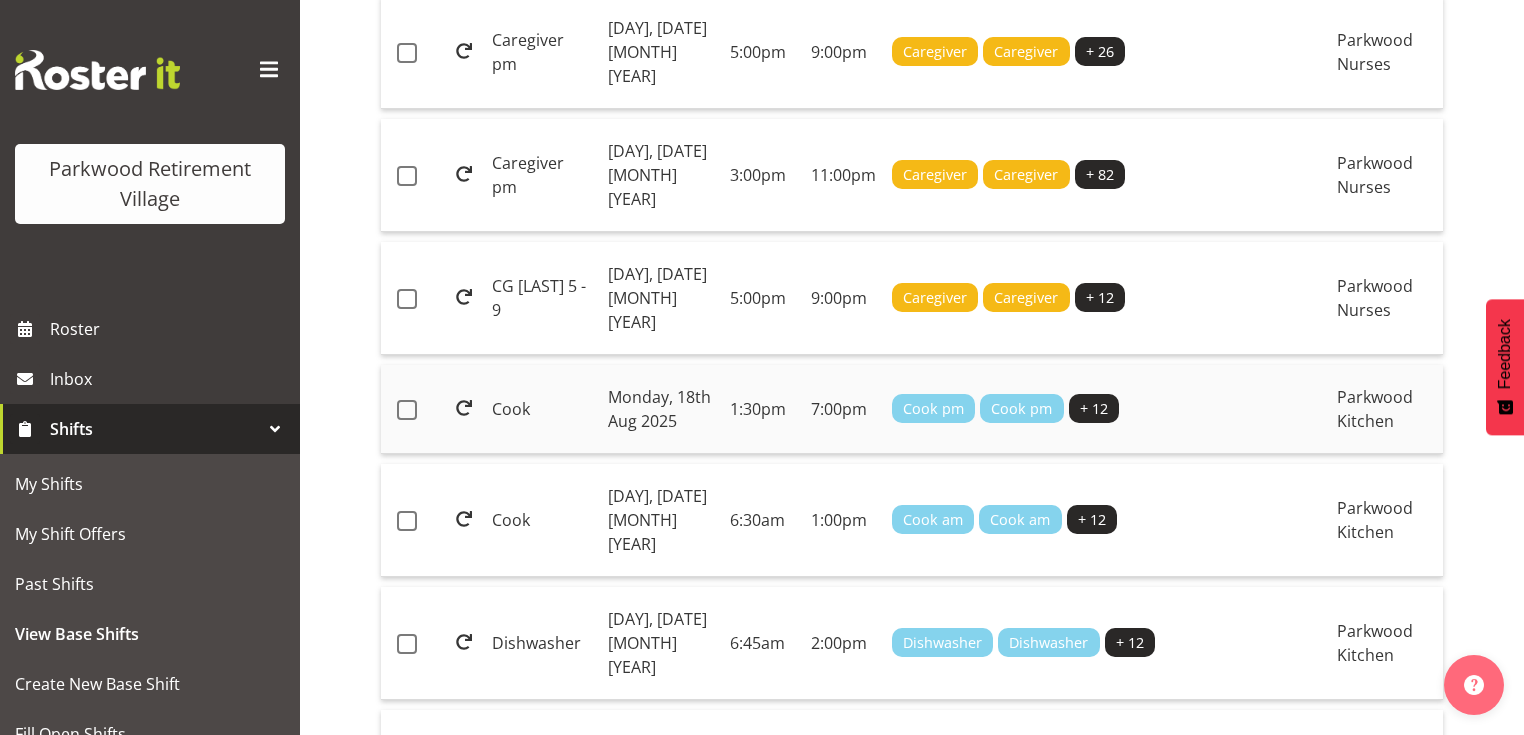 click on "1:30pm" at bounding box center (762, 409) 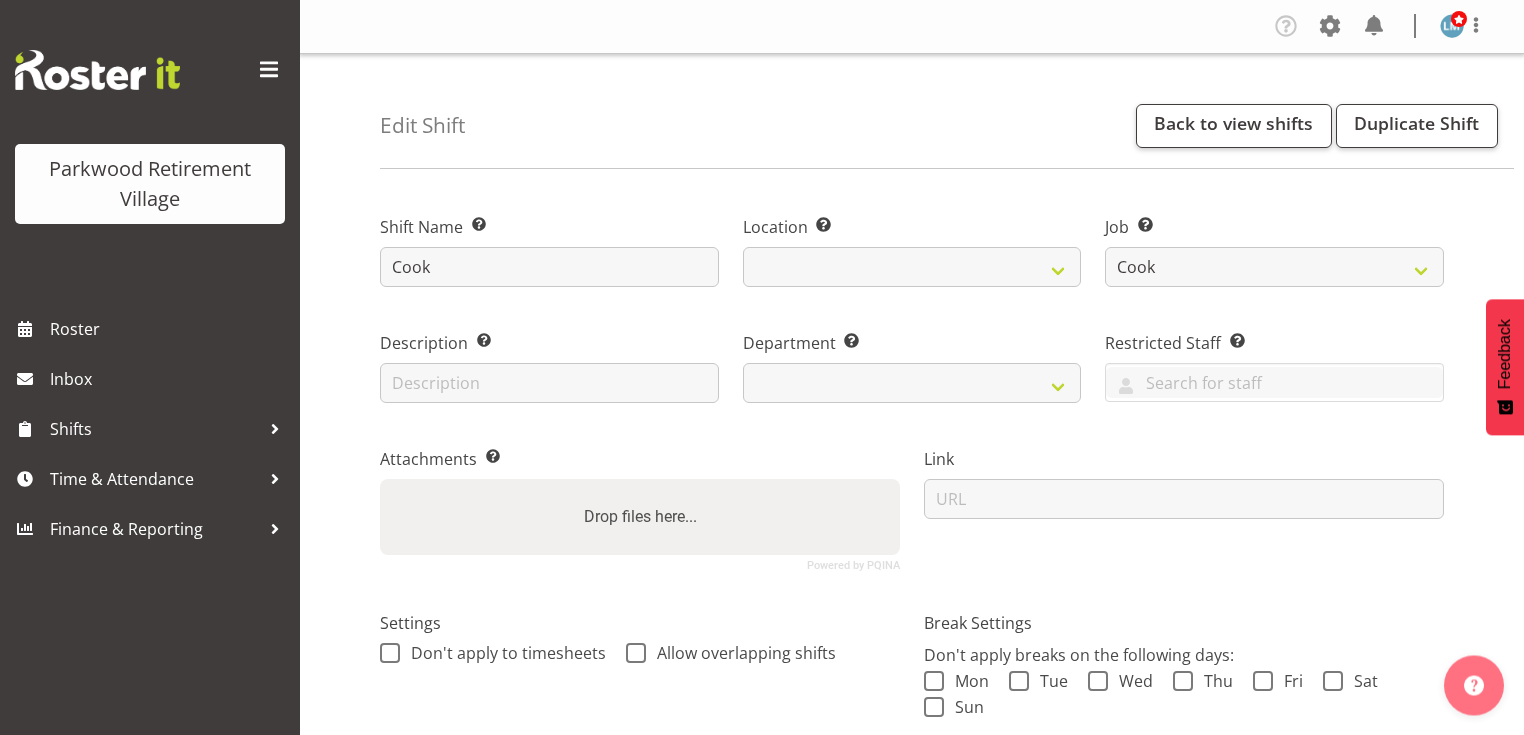 select on "9508" 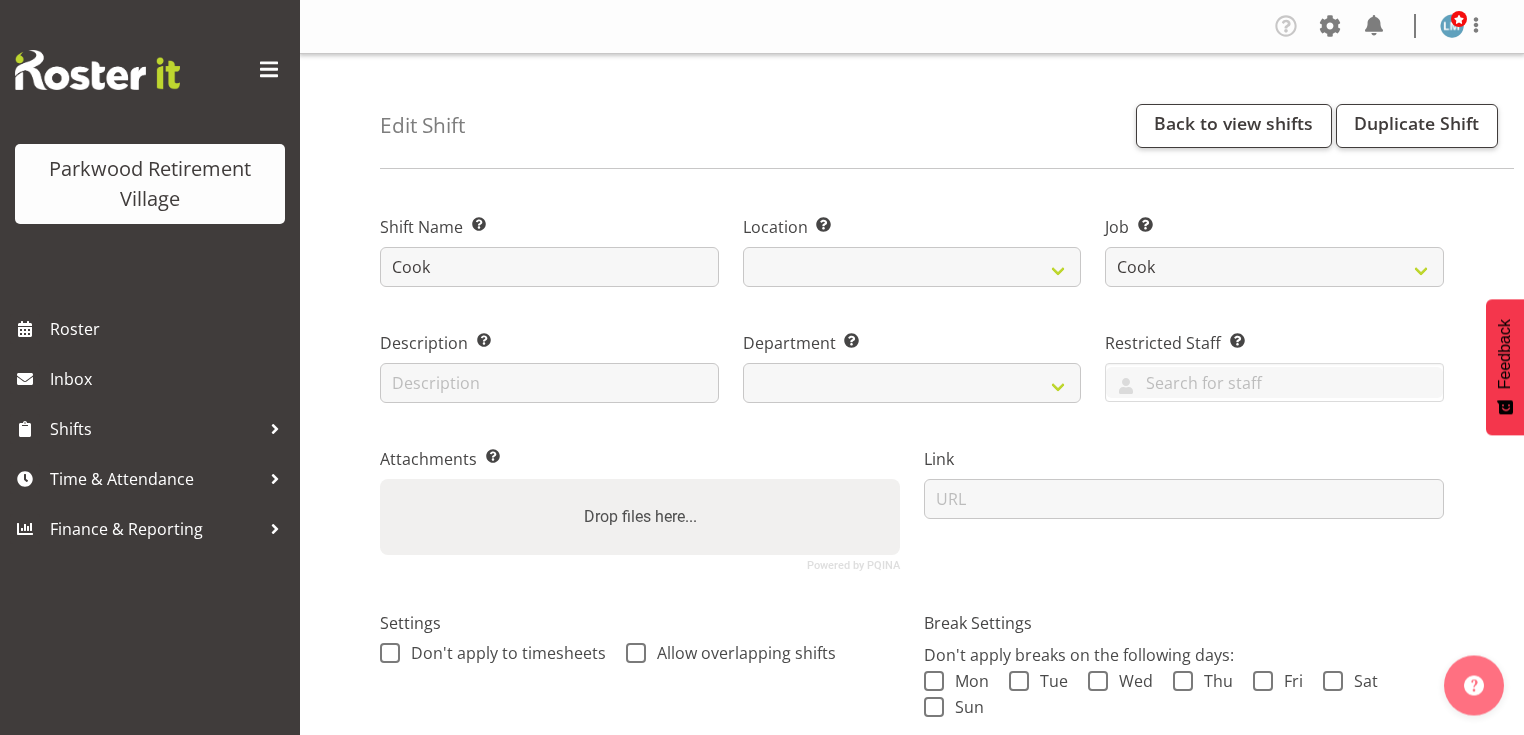 select 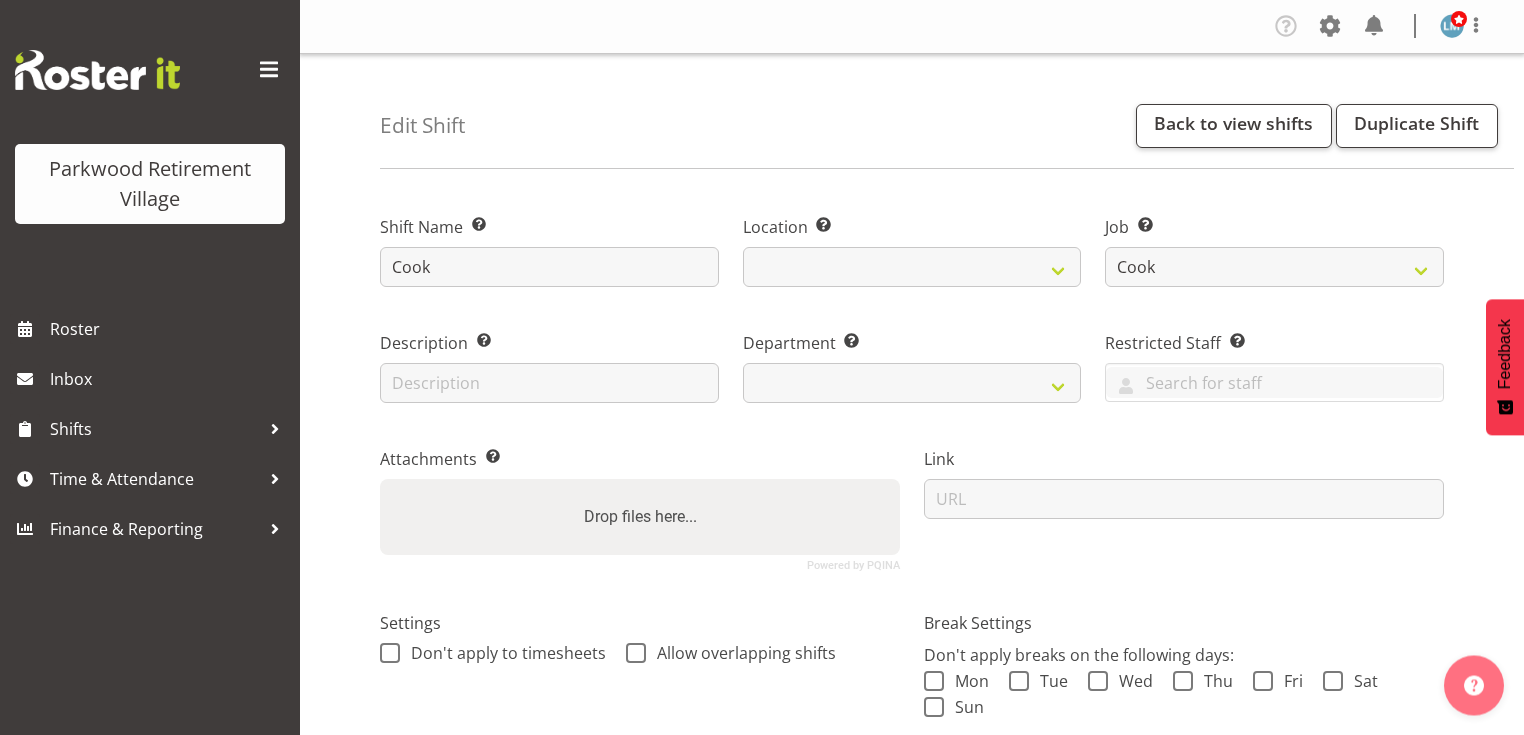 select 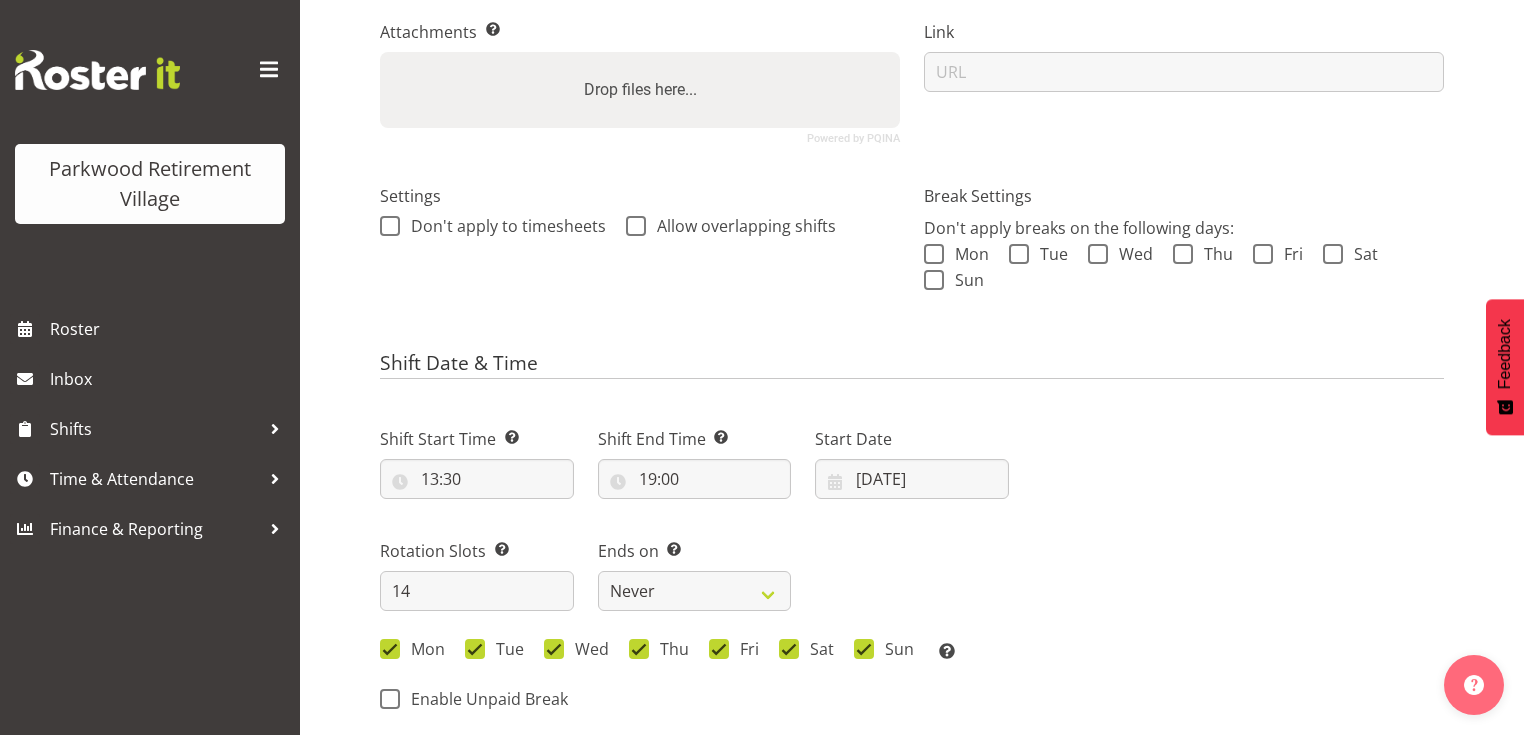 scroll, scrollTop: 560, scrollLeft: 0, axis: vertical 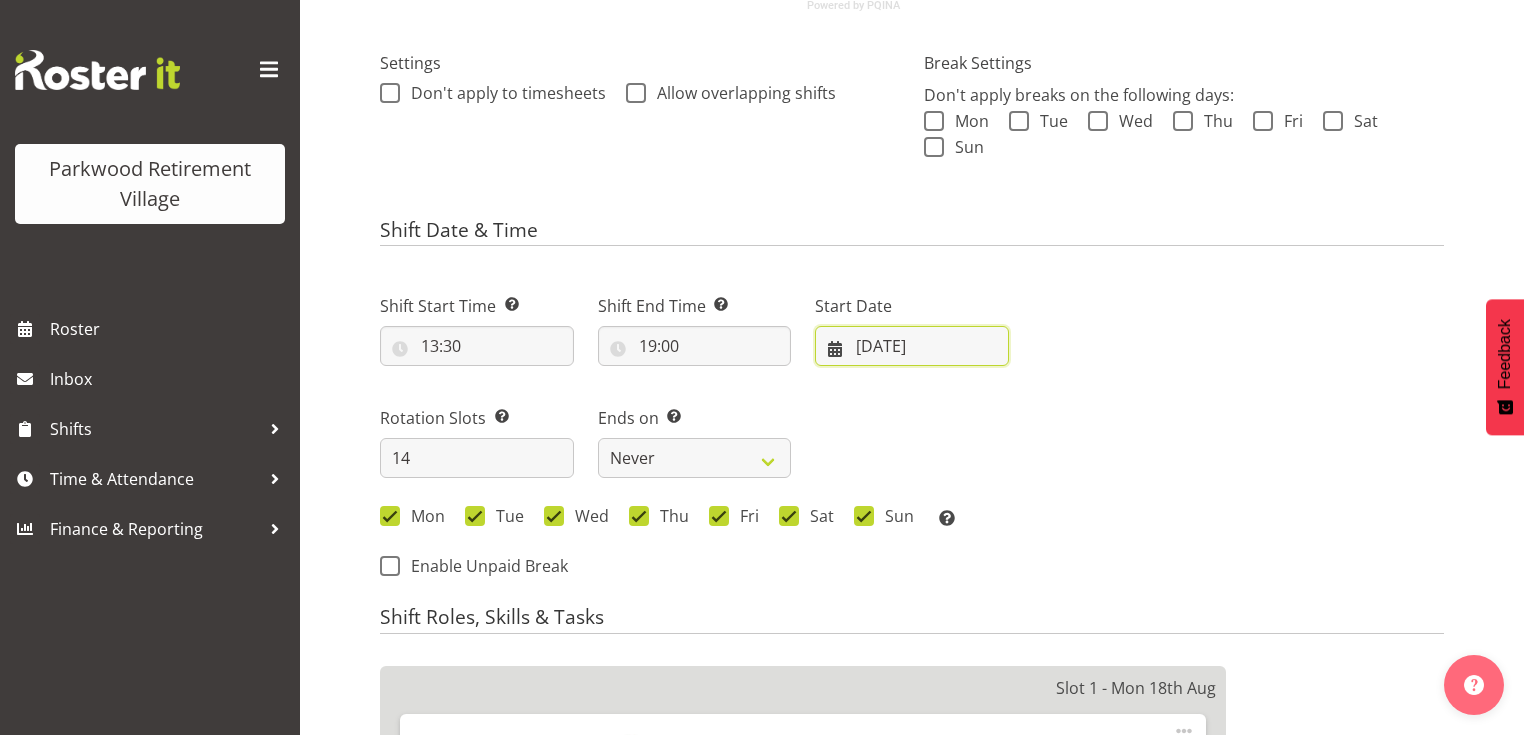 click on "18/08/2025" at bounding box center [912, 346] 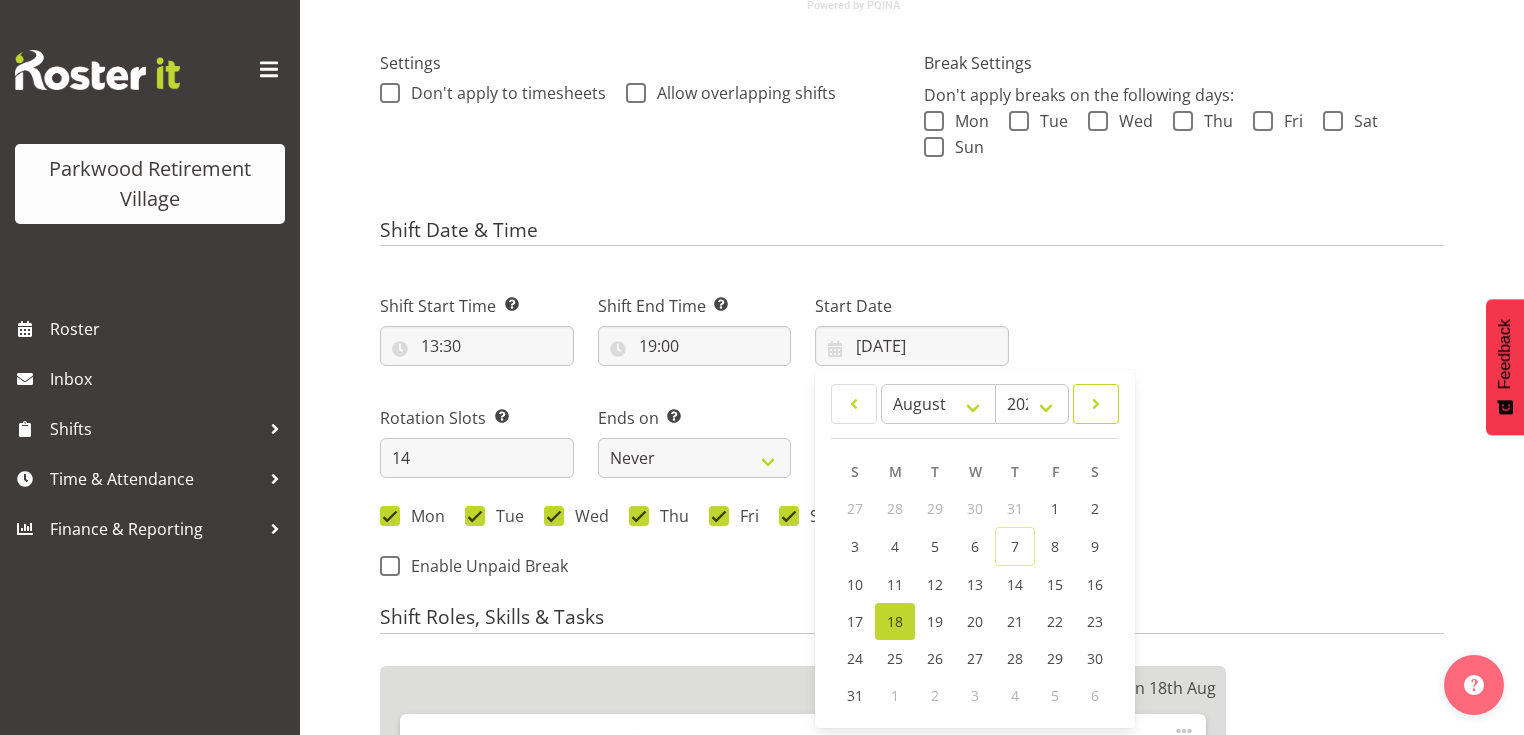 click at bounding box center (1096, 404) 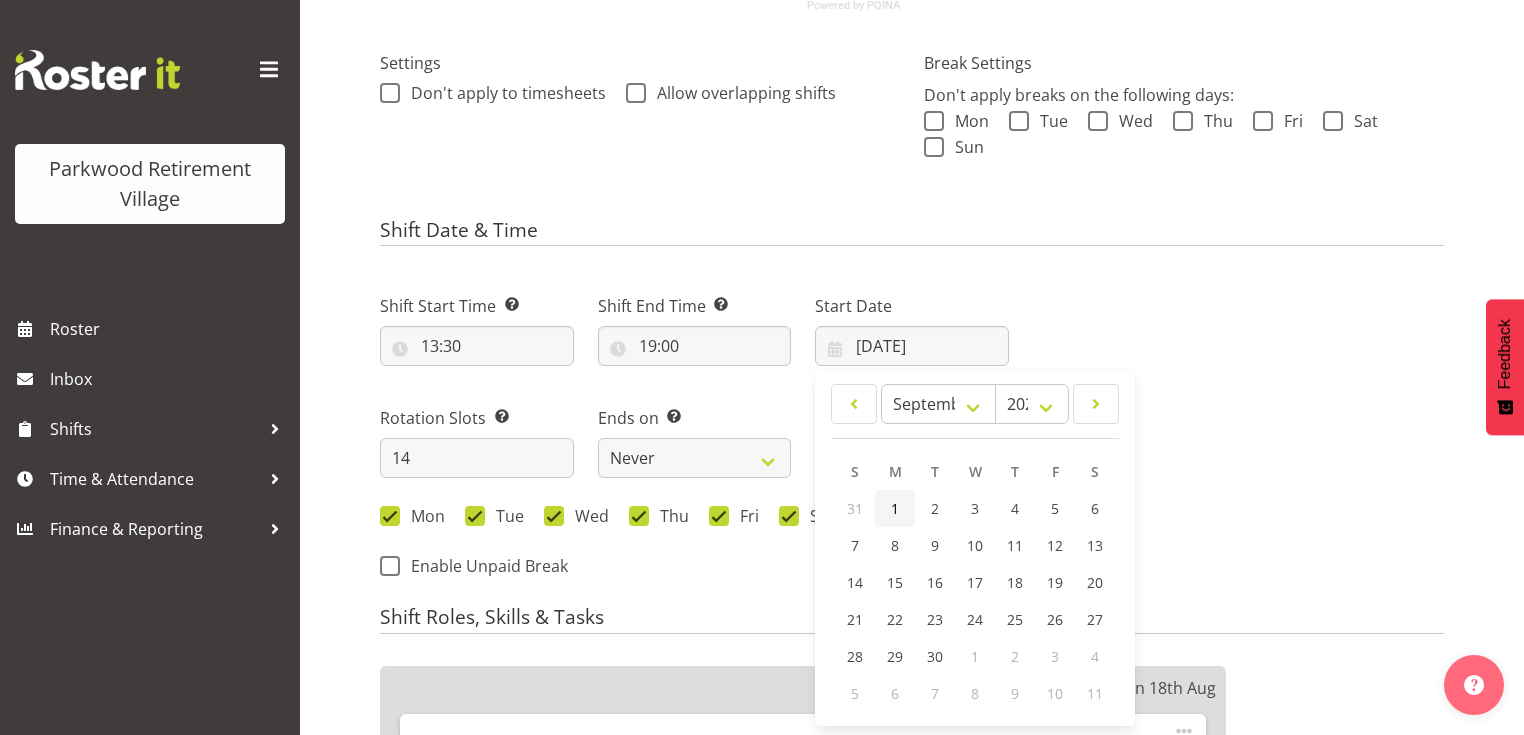 click on "1" at bounding box center (895, 508) 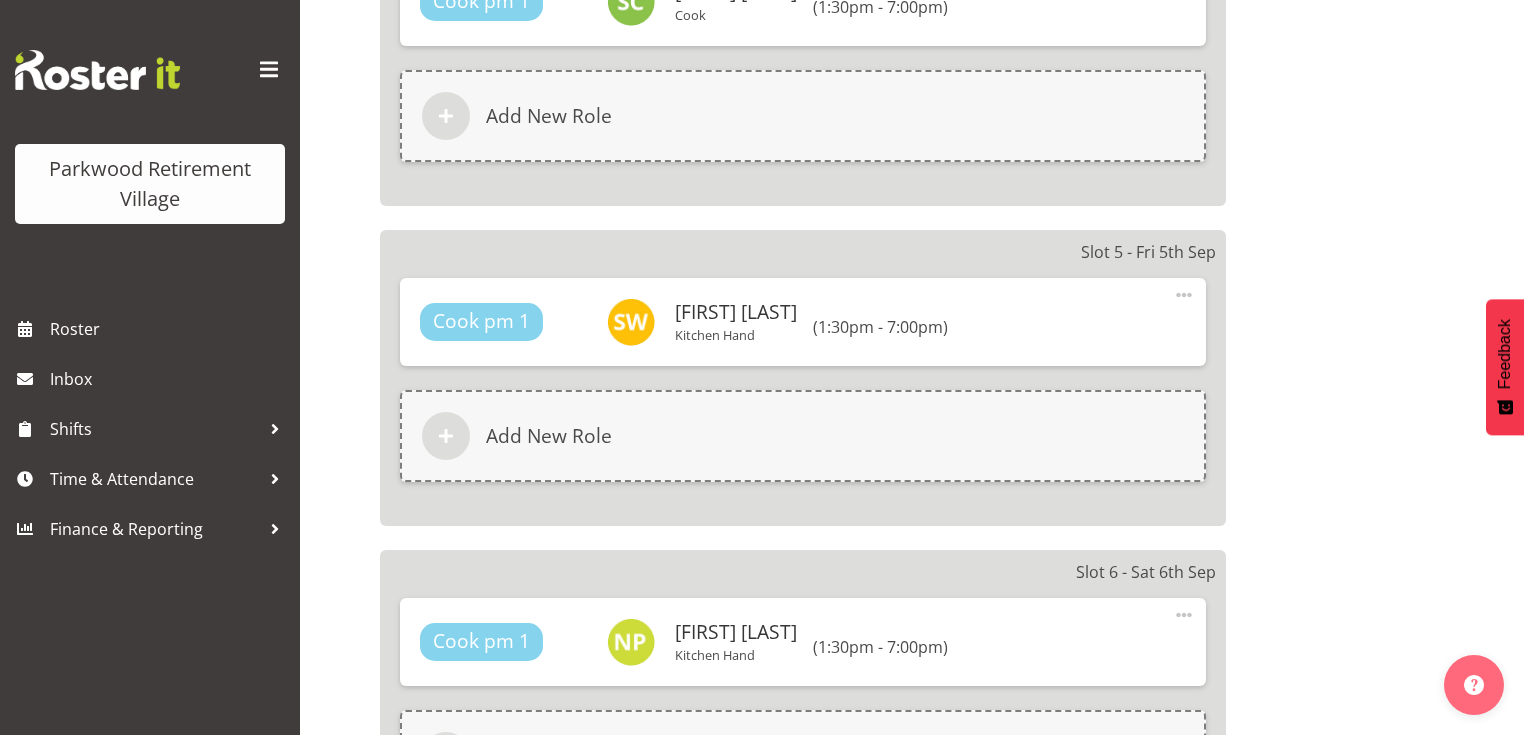 scroll, scrollTop: 2720, scrollLeft: 0, axis: vertical 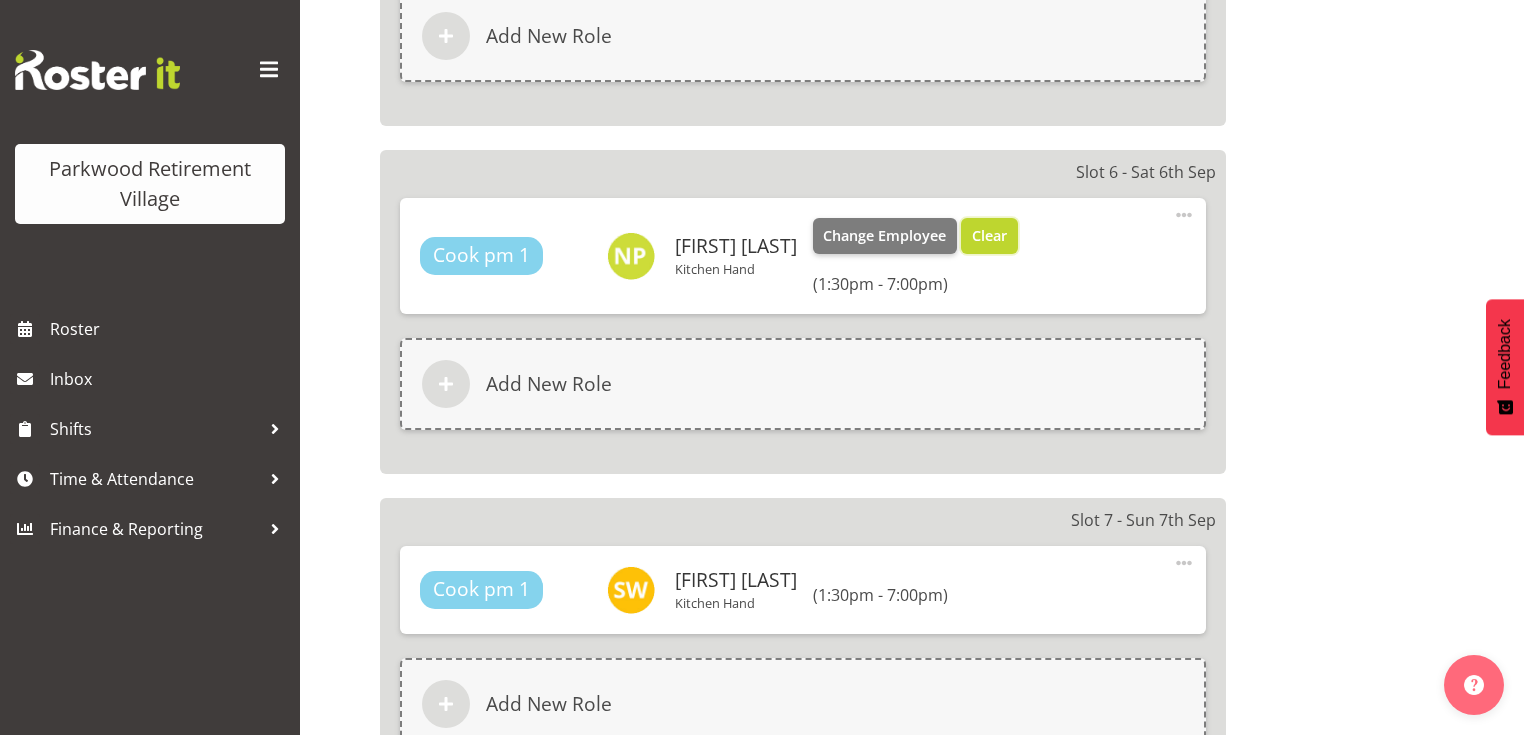 click on "Clear" at bounding box center [989, 236] 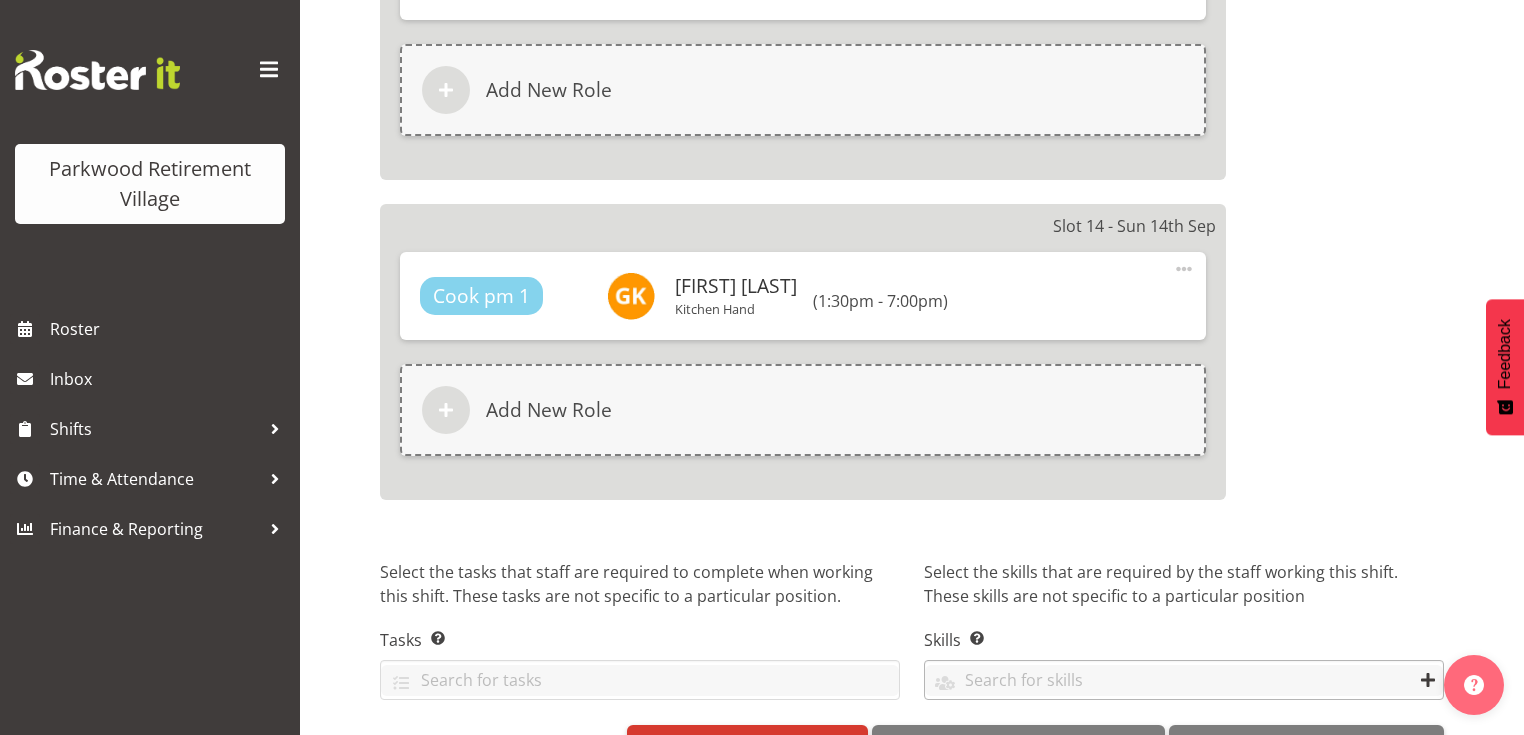 scroll, scrollTop: 5266, scrollLeft: 0, axis: vertical 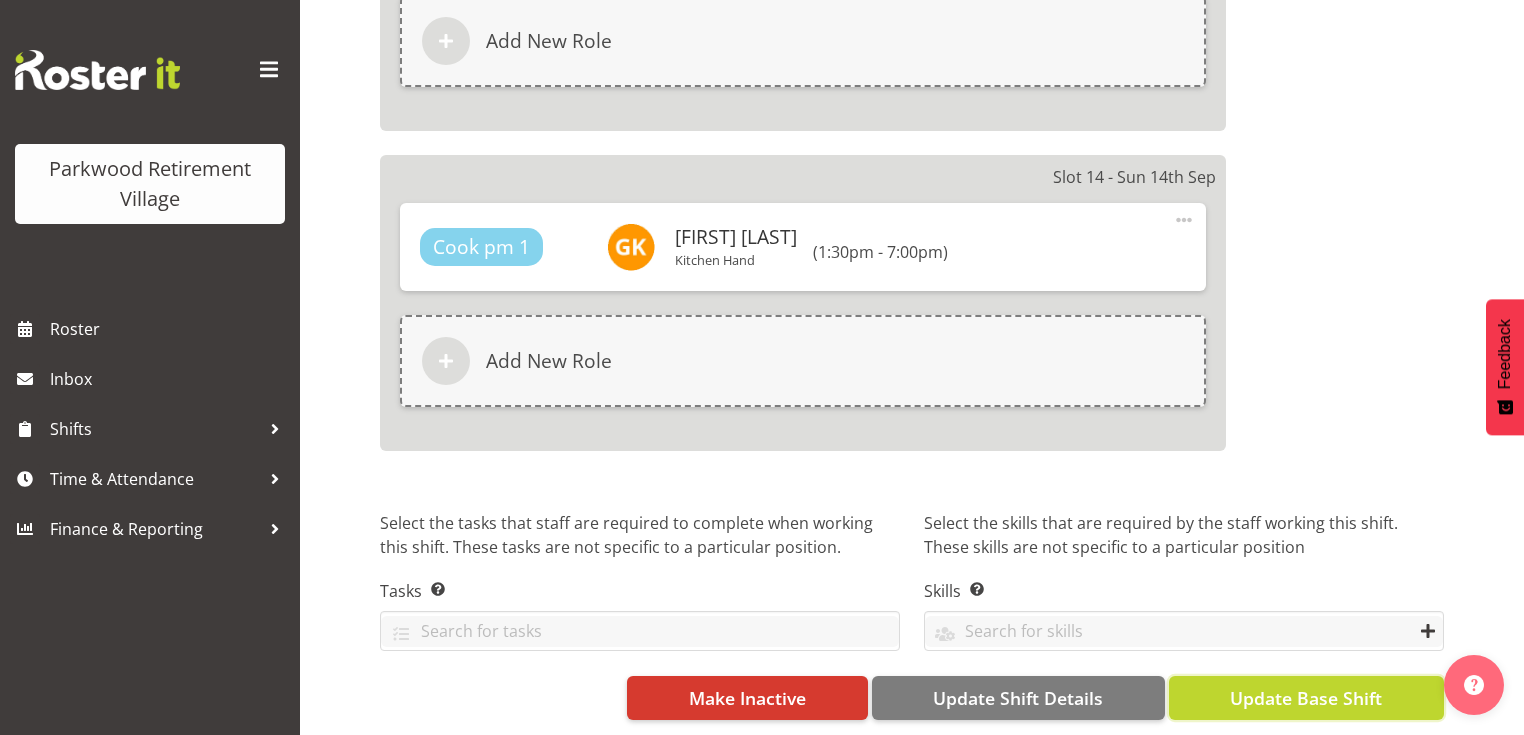 click on "Update Base Shift" at bounding box center (1306, 698) 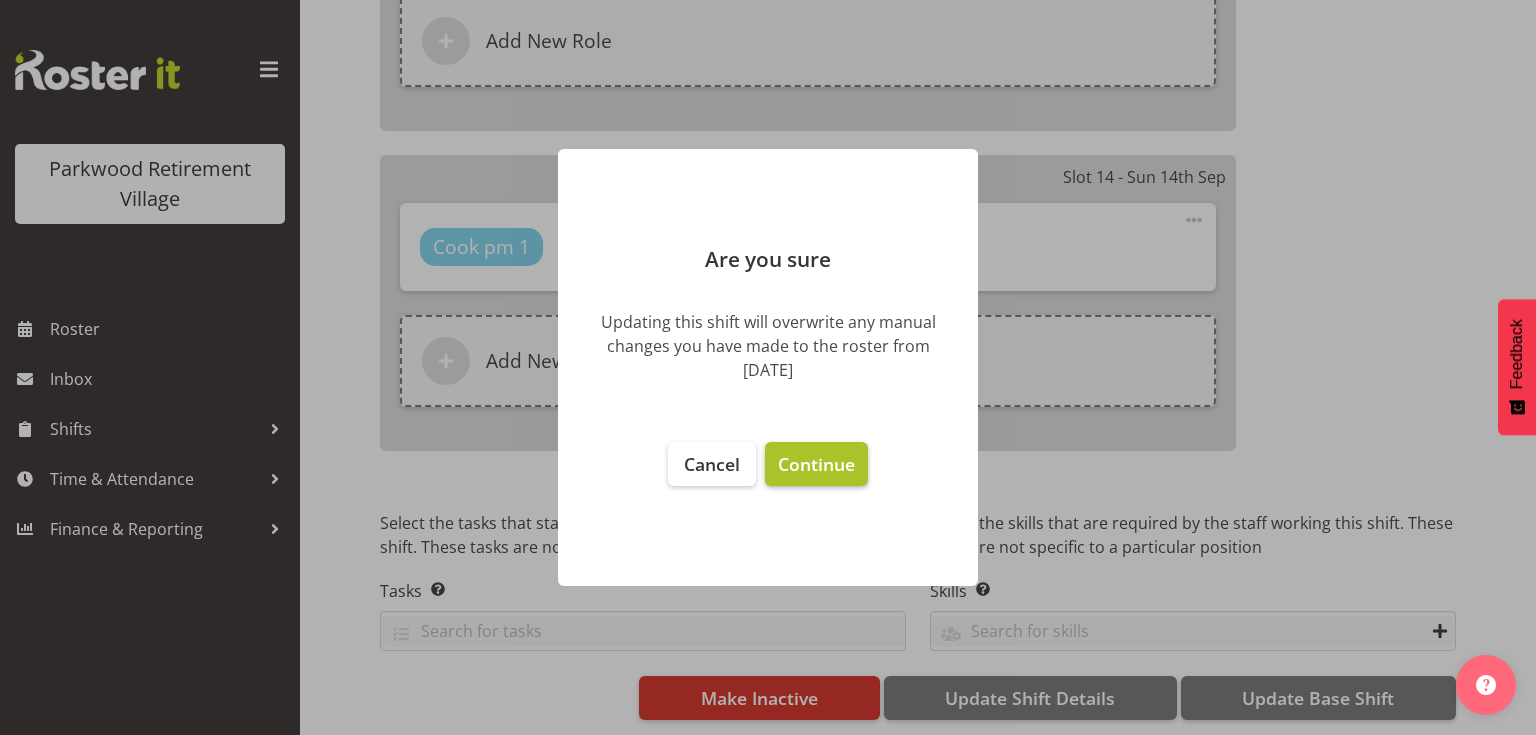 click on "Continue" at bounding box center [816, 464] 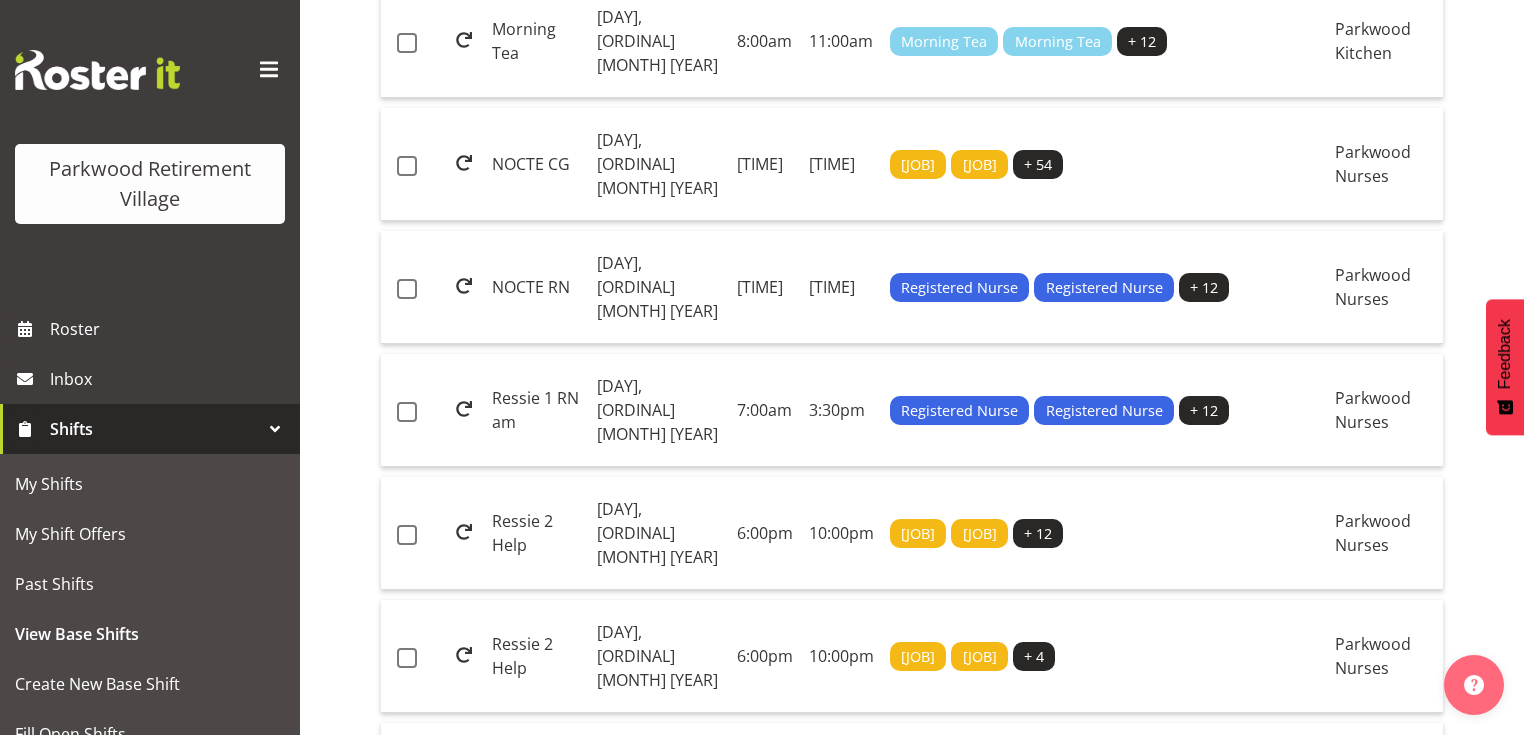 scroll, scrollTop: 2330, scrollLeft: 0, axis: vertical 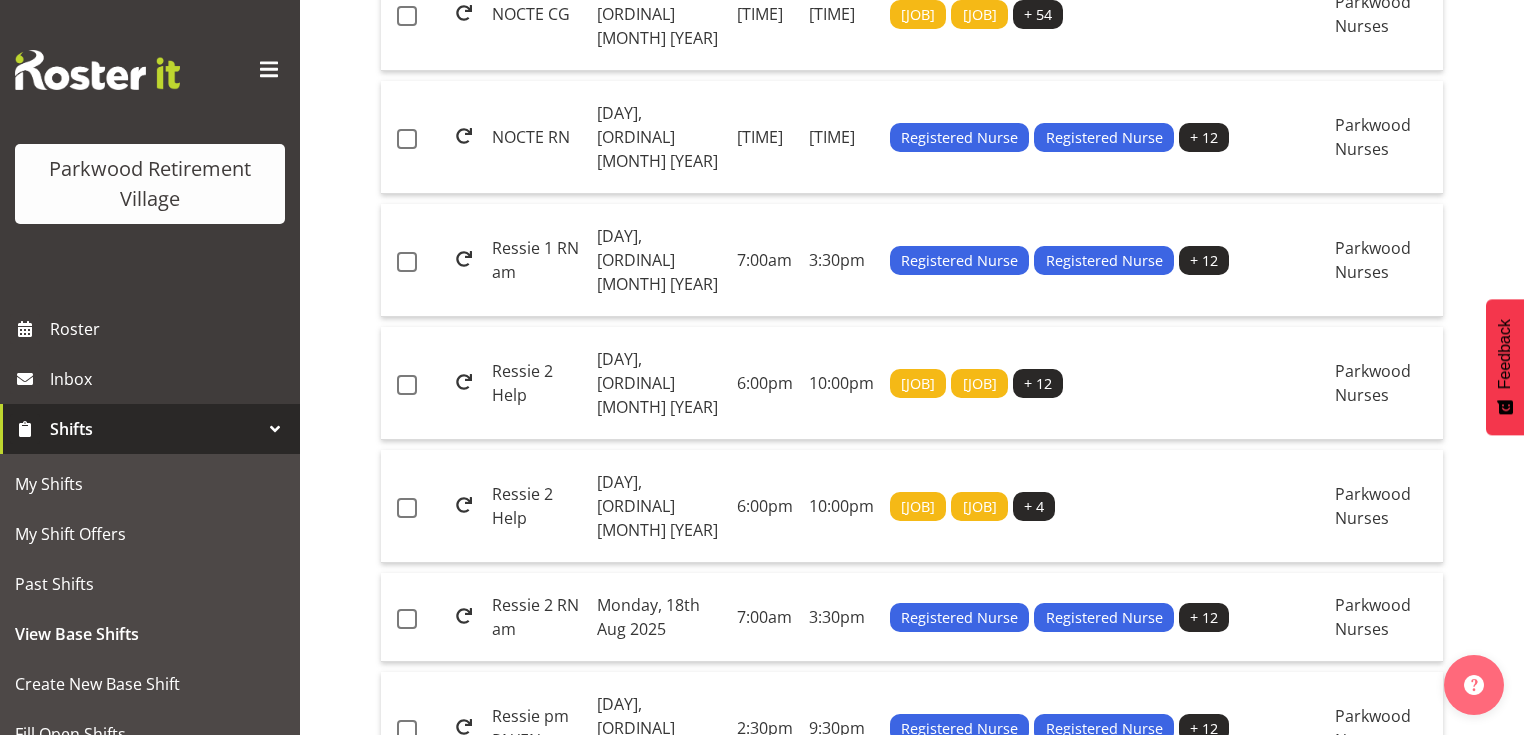 click on "4:30pm" at bounding box center [765, 839] 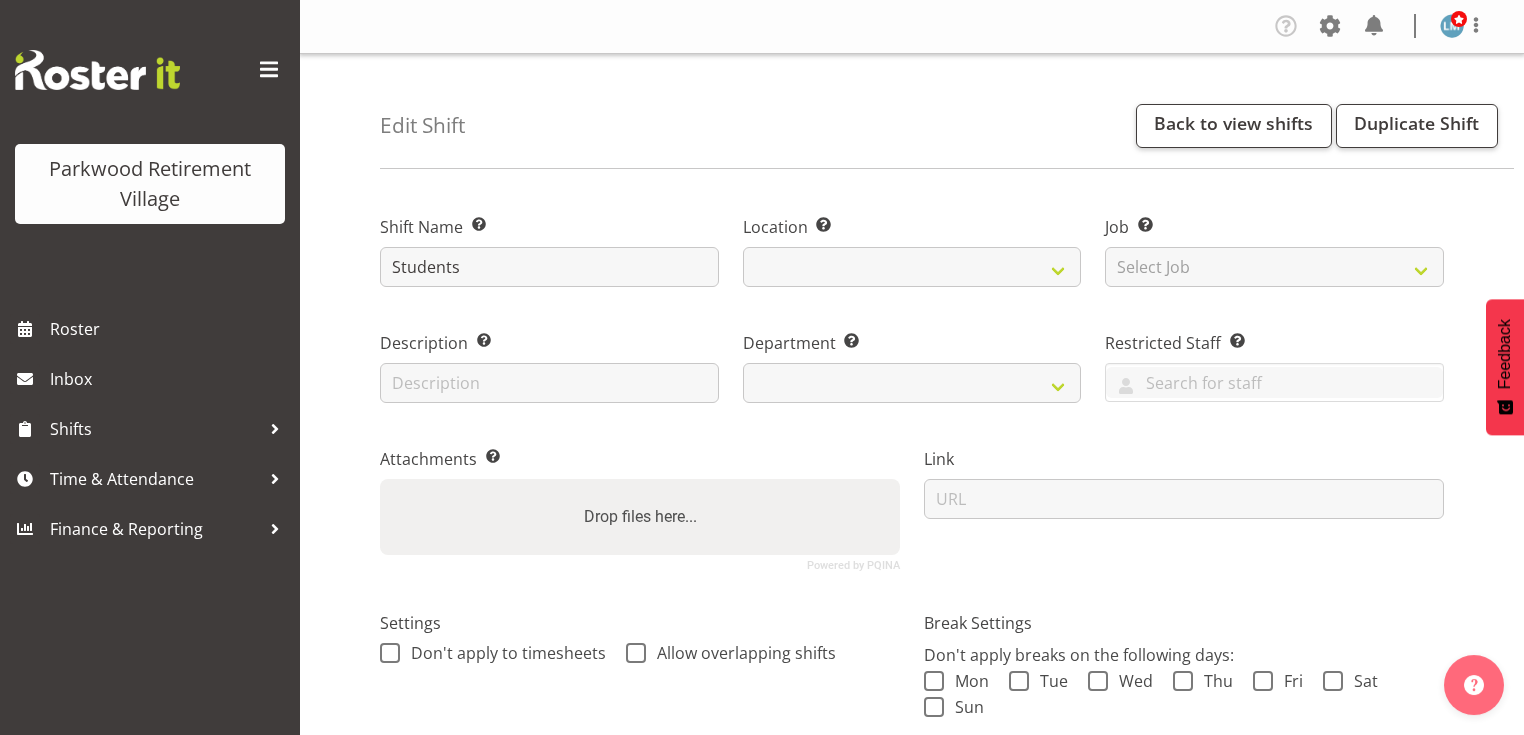 scroll, scrollTop: 0, scrollLeft: 0, axis: both 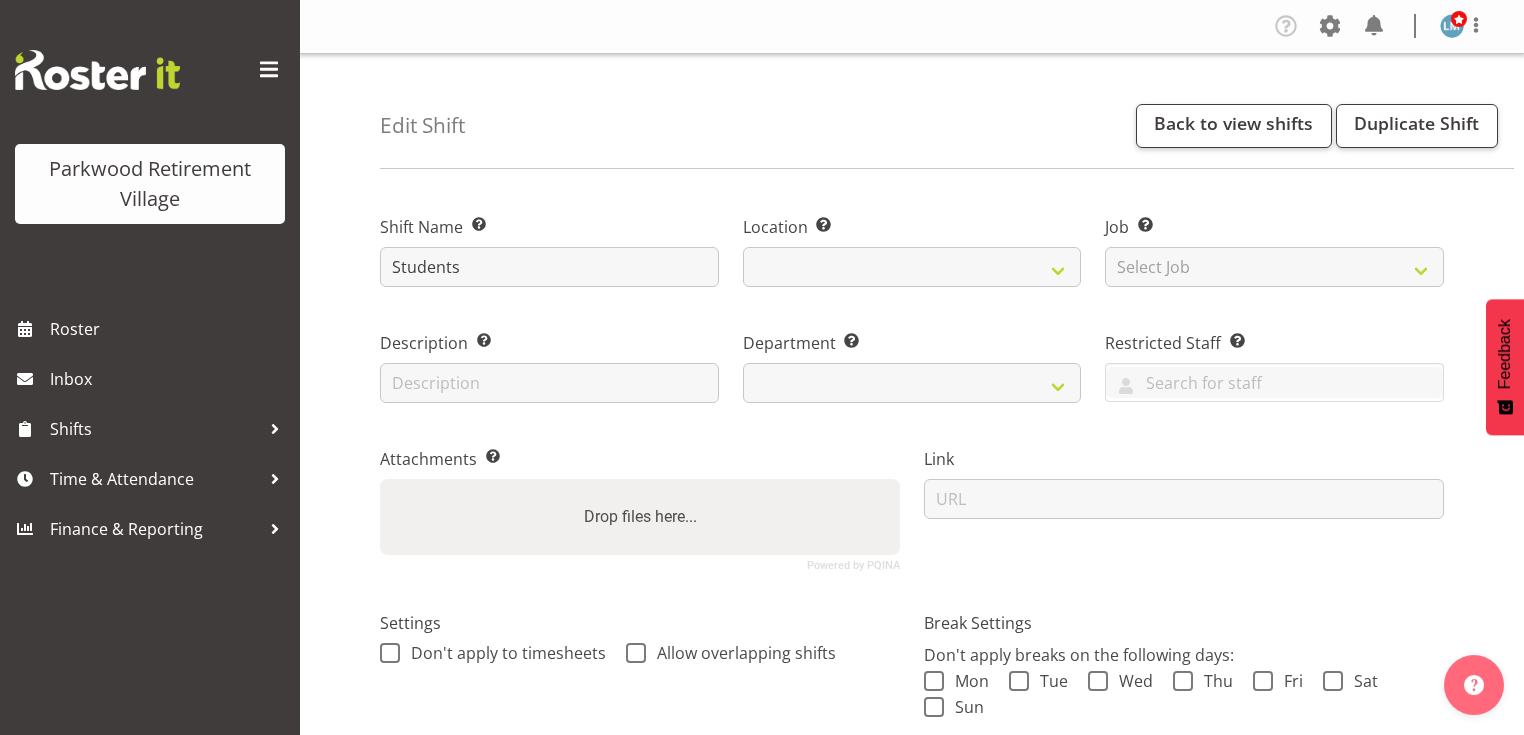 select on "796" 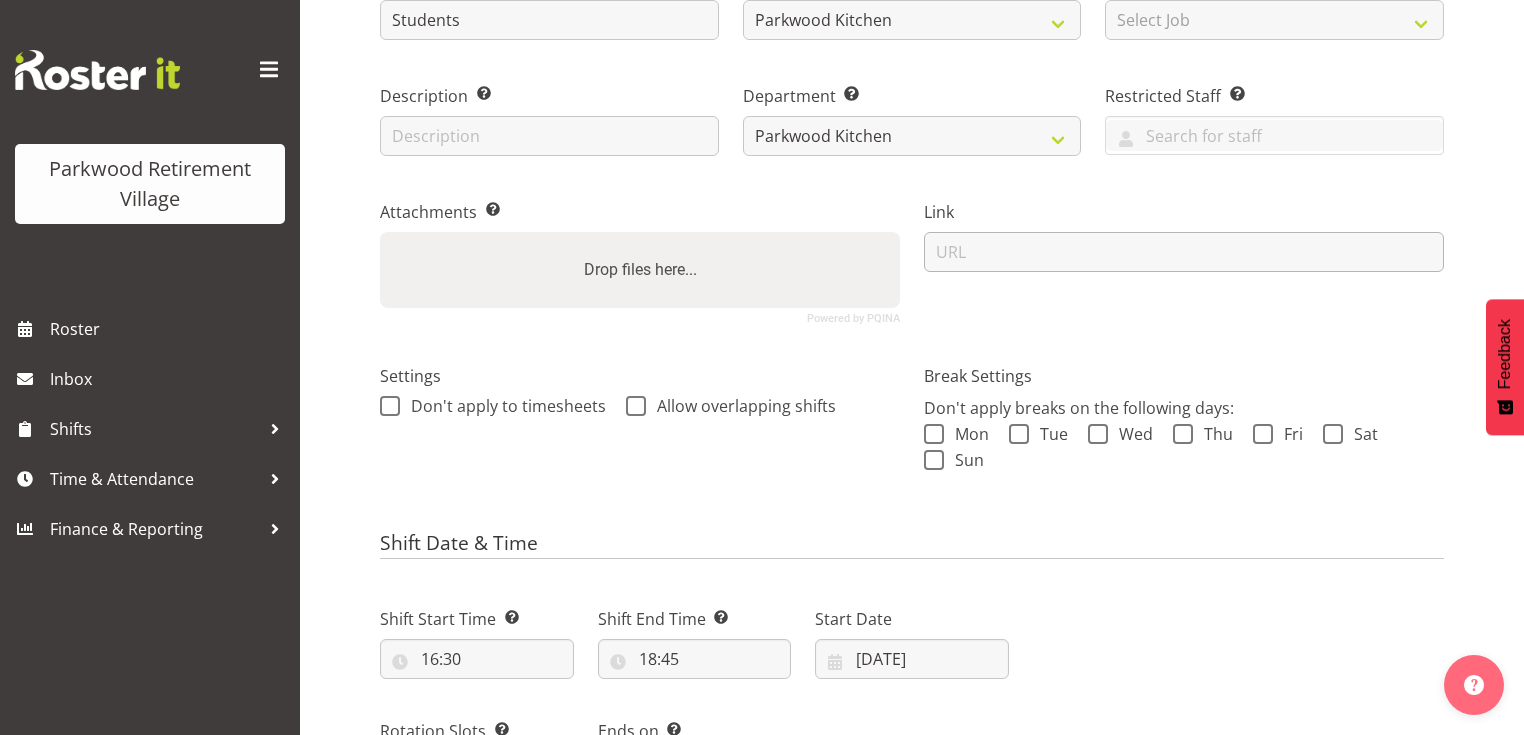 scroll, scrollTop: 400, scrollLeft: 0, axis: vertical 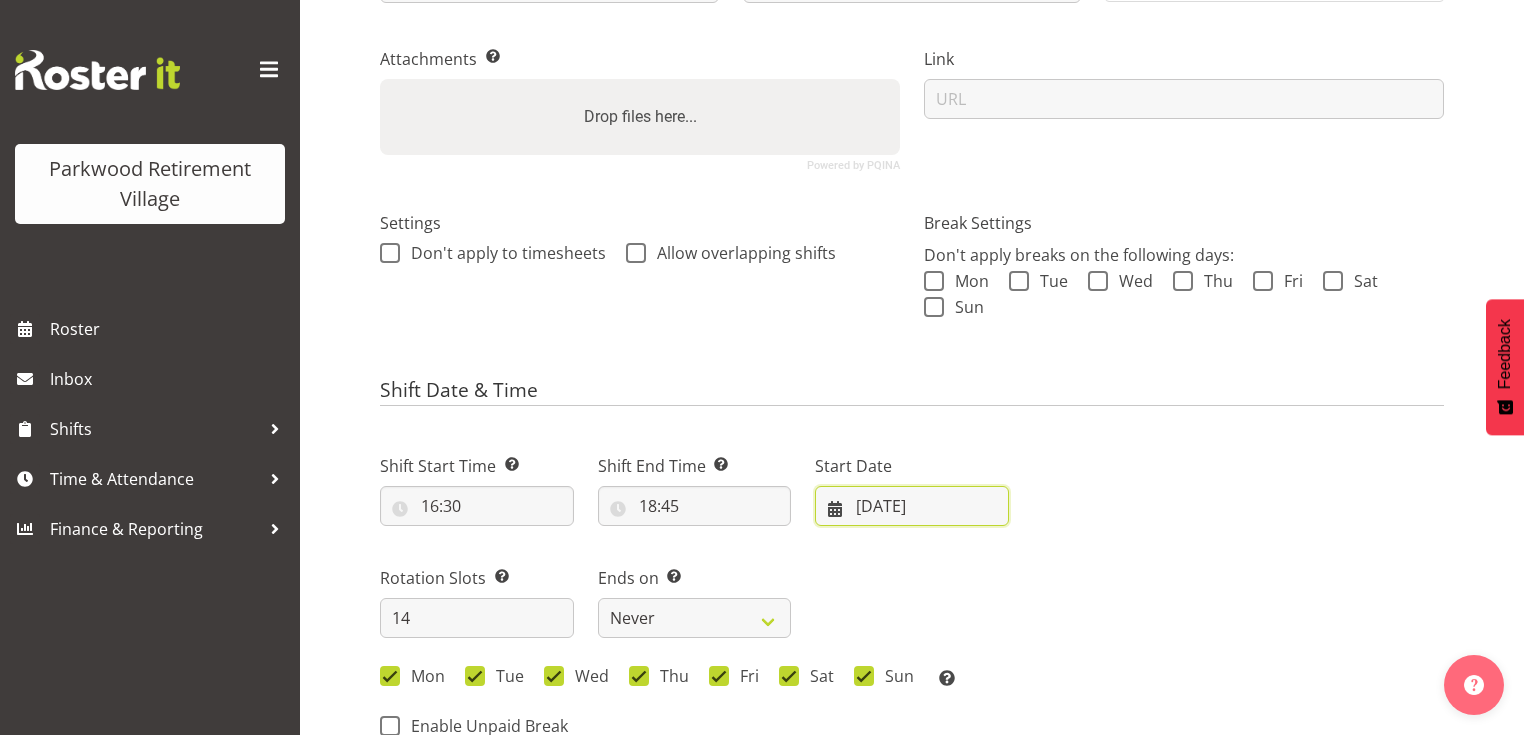 click on "18/08/2025" at bounding box center [912, 506] 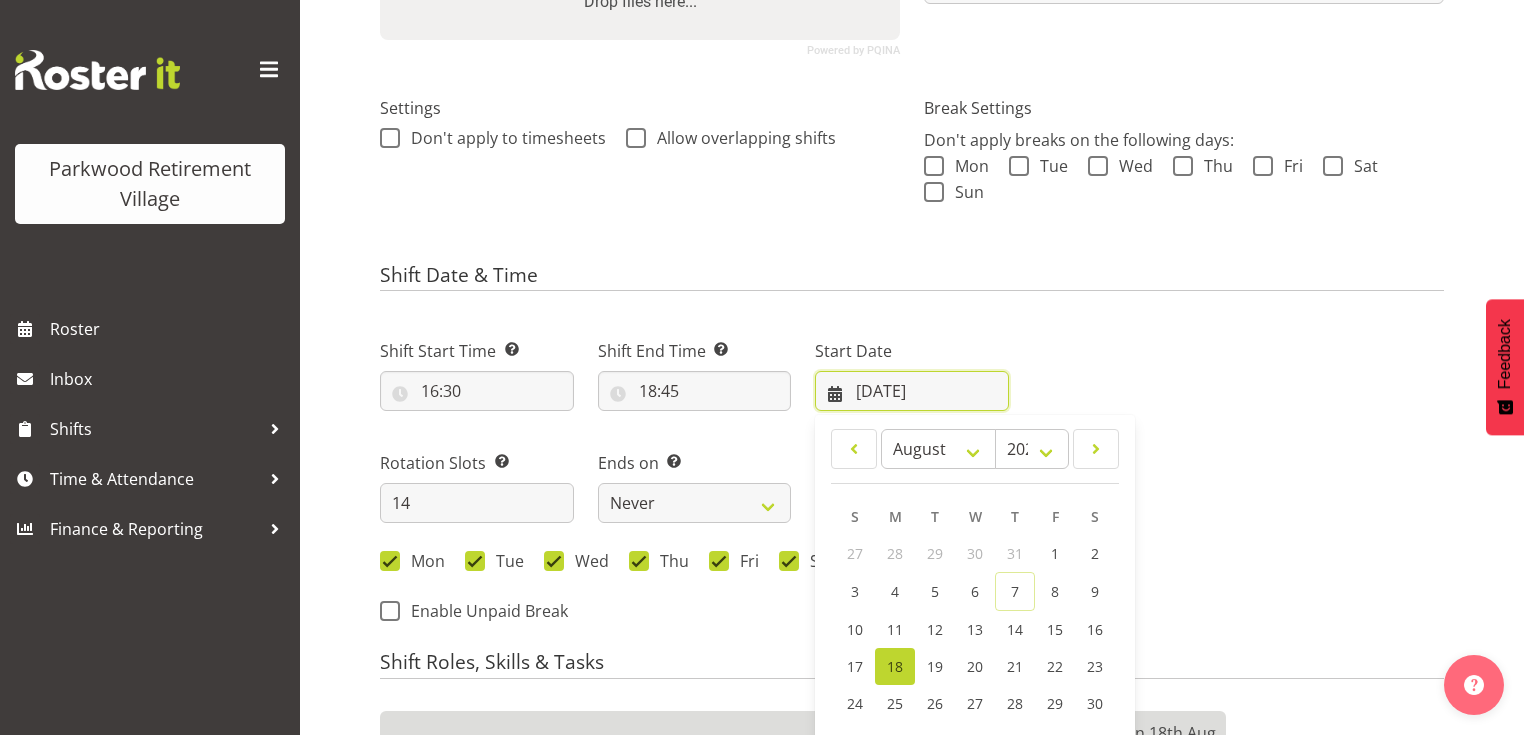 scroll, scrollTop: 720, scrollLeft: 0, axis: vertical 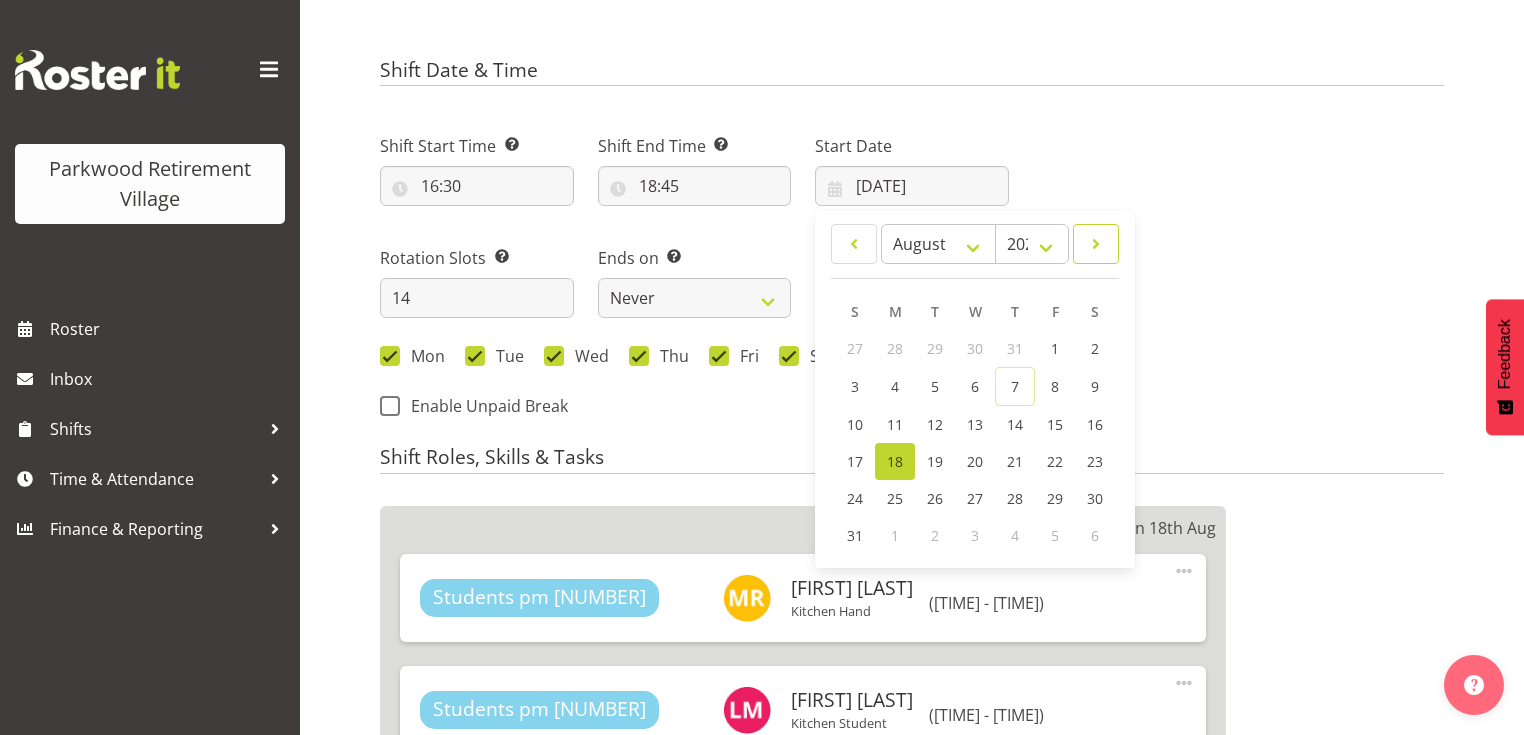 click at bounding box center (1096, 244) 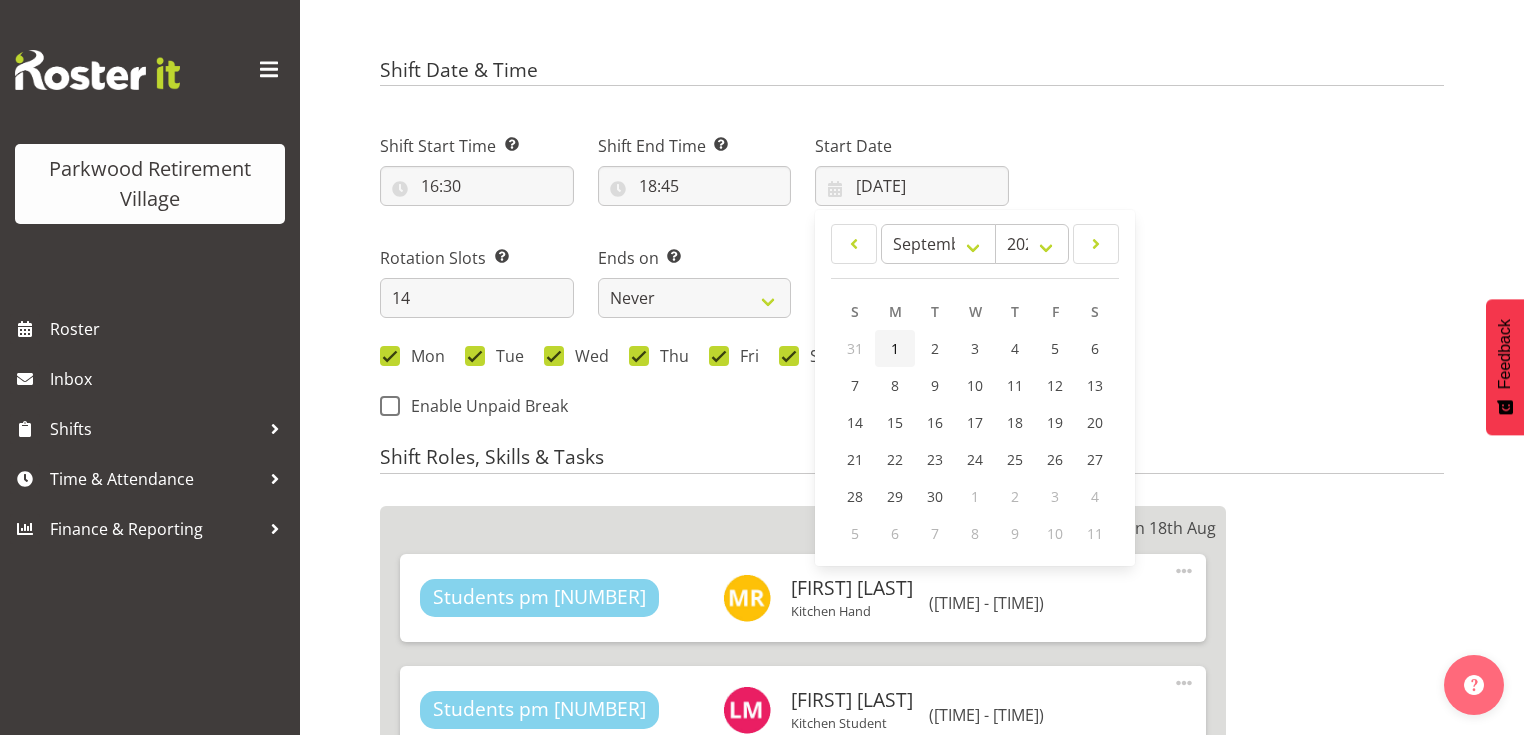 click on "1" at bounding box center [895, 348] 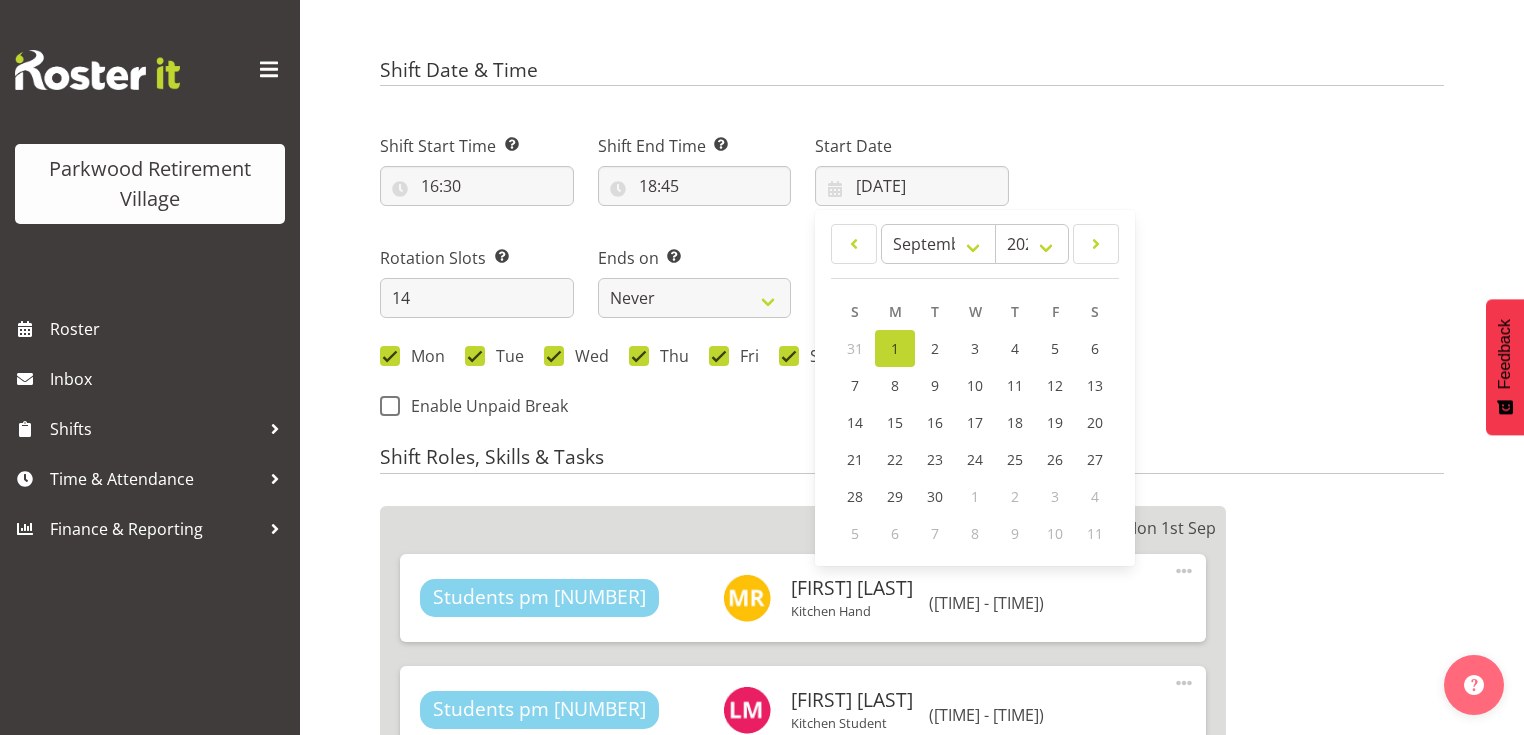 type on "01/09/2025" 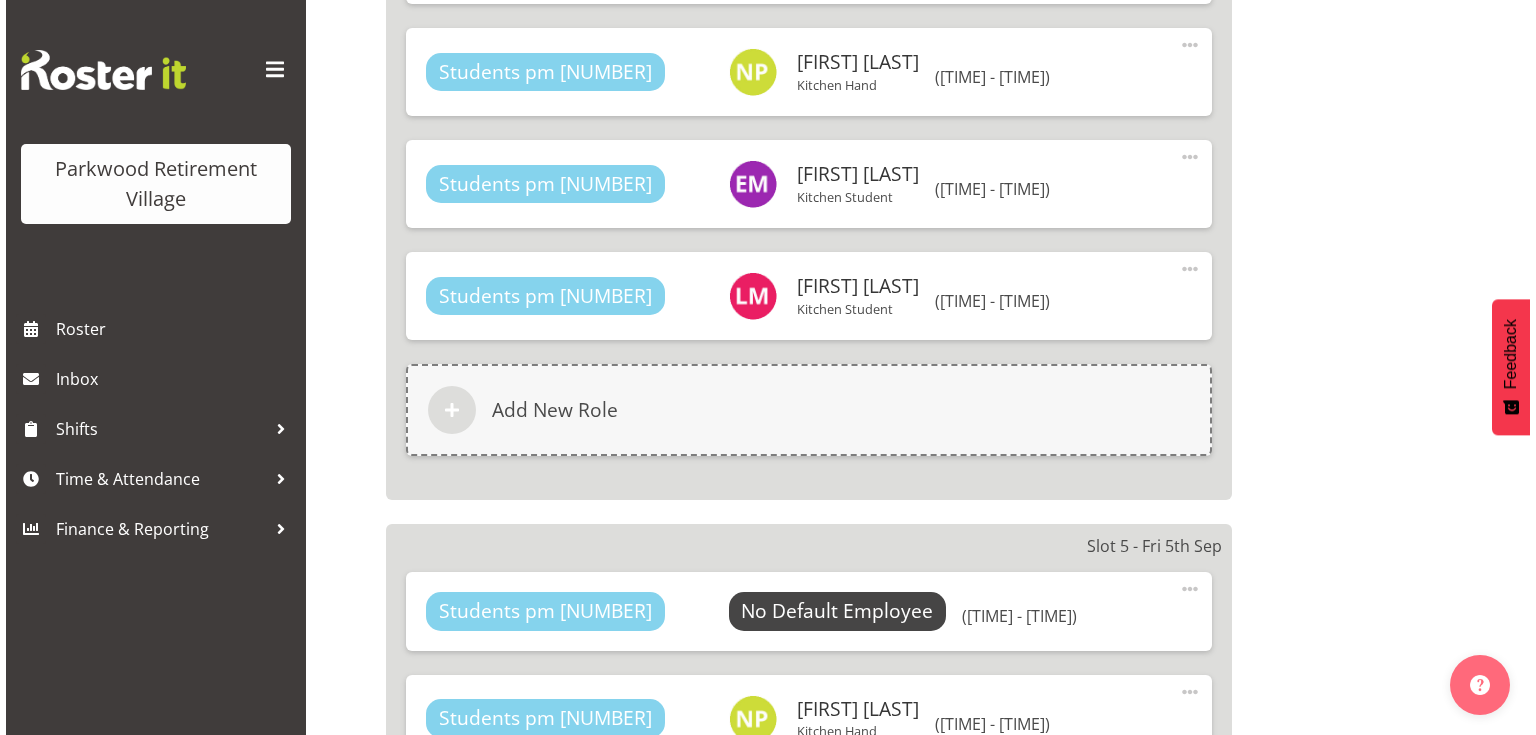 scroll, scrollTop: 3520, scrollLeft: 0, axis: vertical 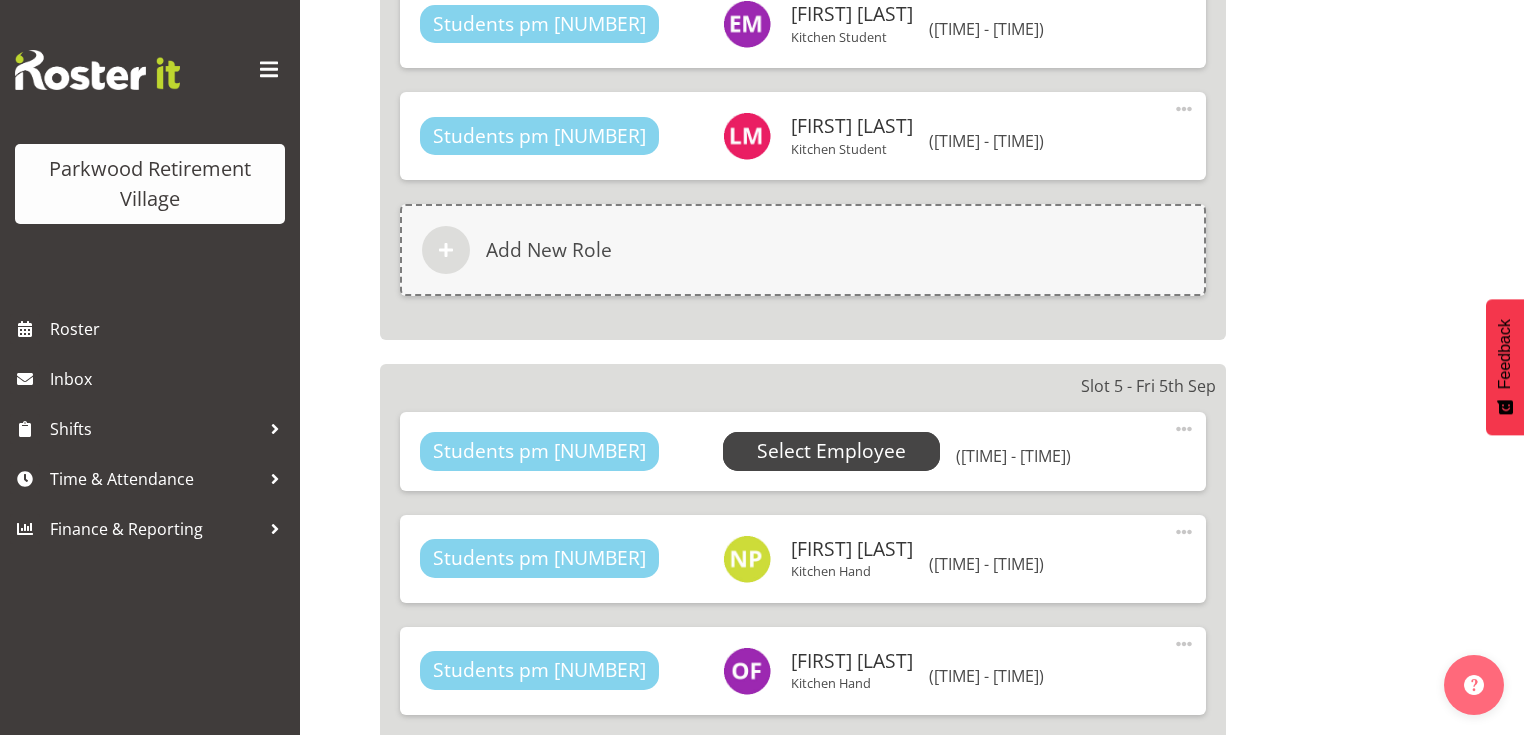 click on "Select Employee" at bounding box center (0, 0) 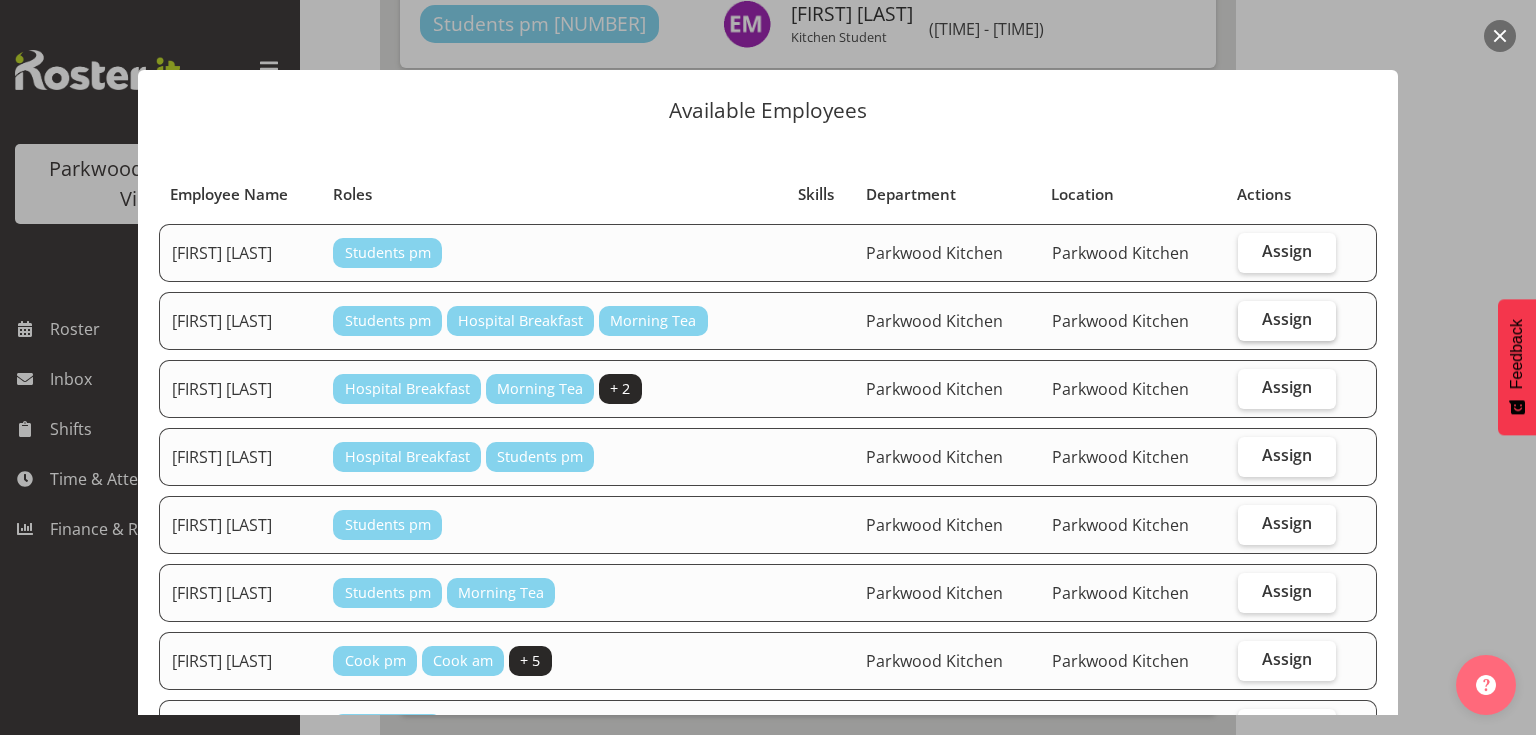 click on "Assign" at bounding box center [1287, 319] 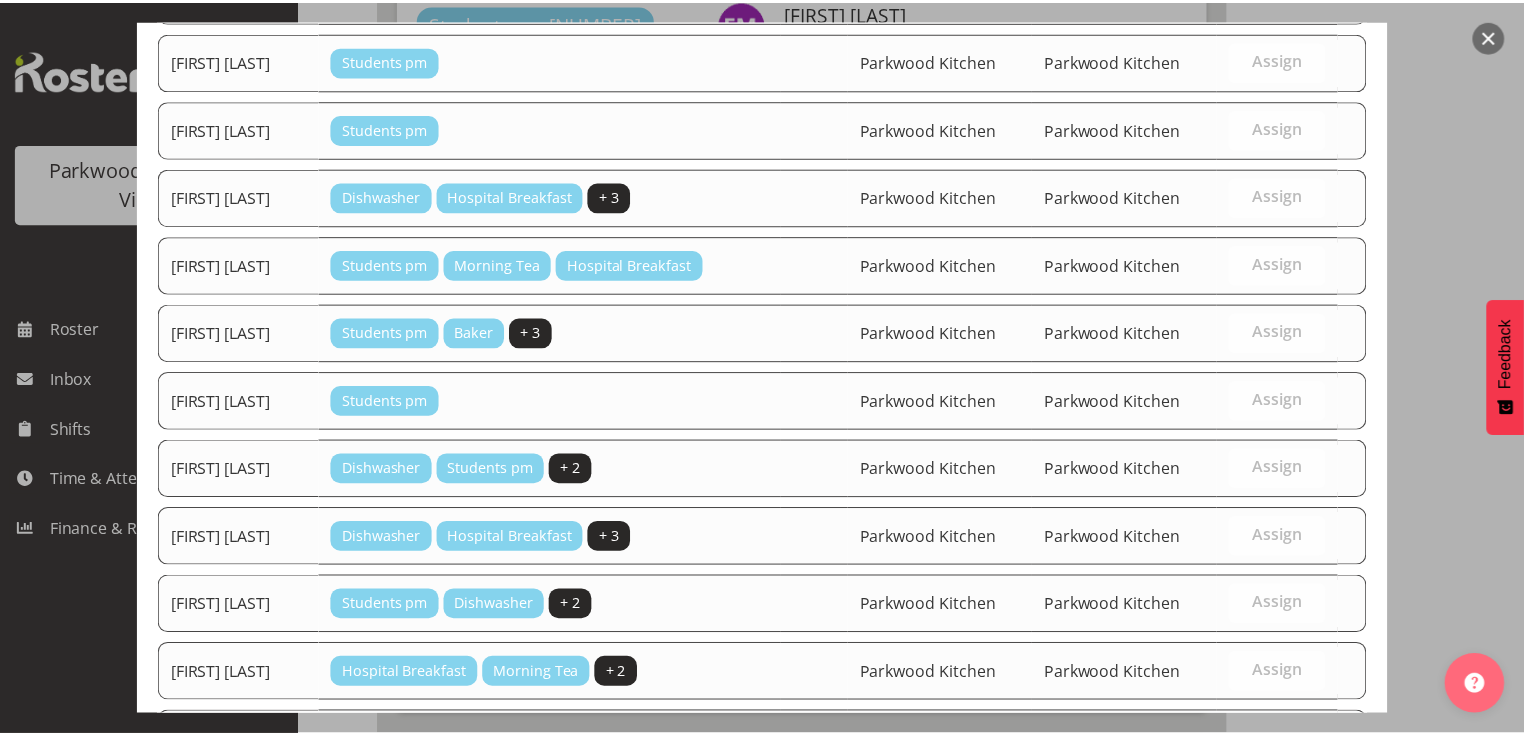 scroll, scrollTop: 832, scrollLeft: 0, axis: vertical 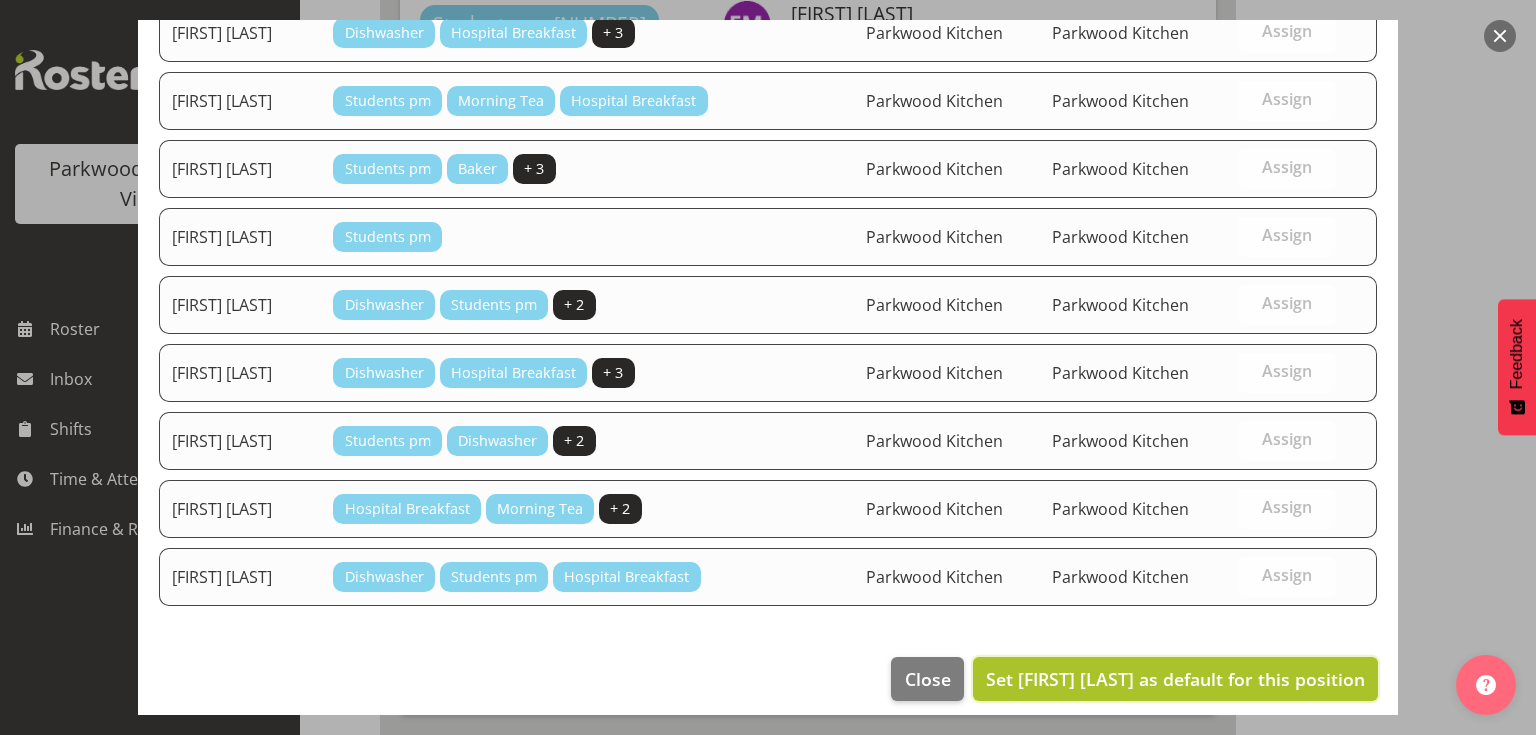 click on "Set Amina Aboud as default for this position" at bounding box center (1175, 679) 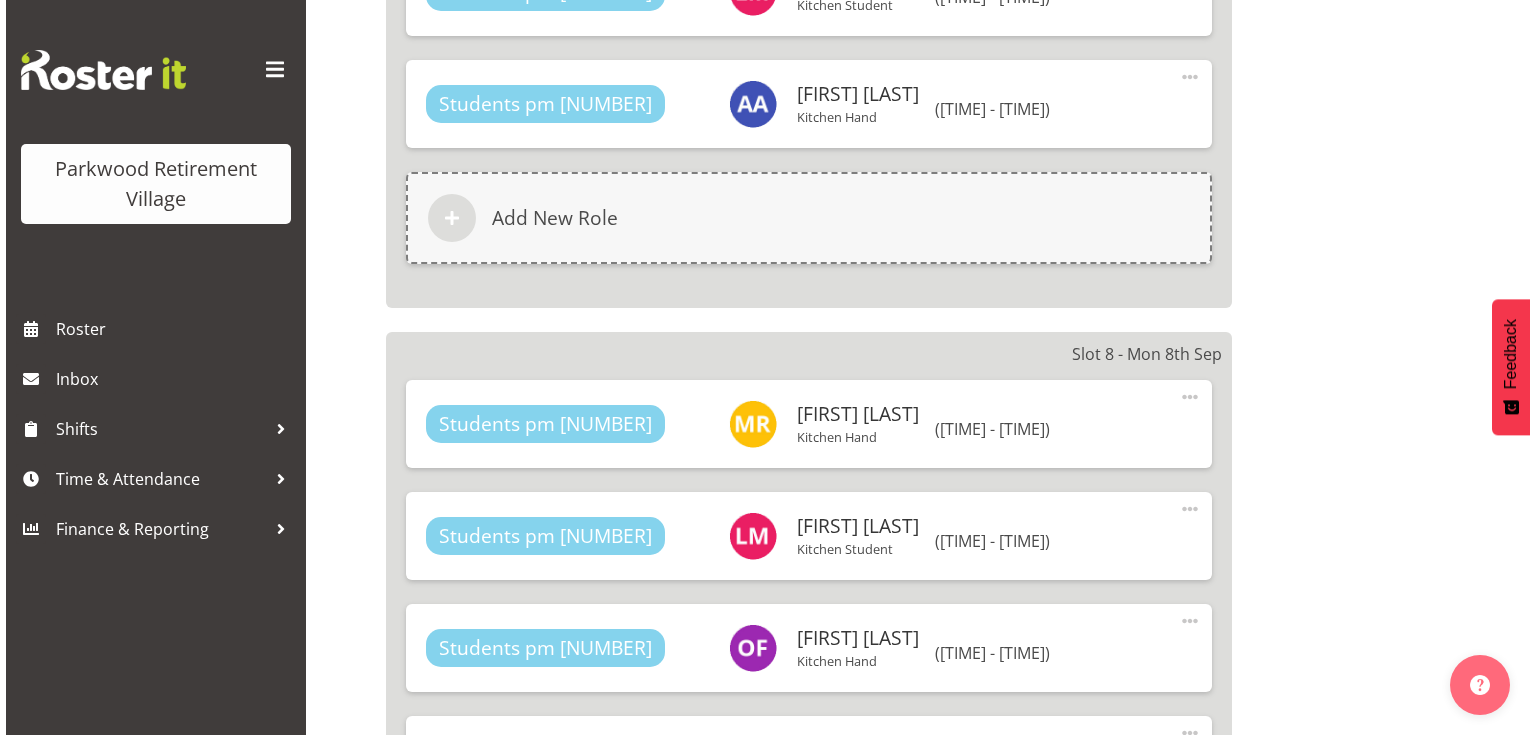 scroll, scrollTop: 5840, scrollLeft: 0, axis: vertical 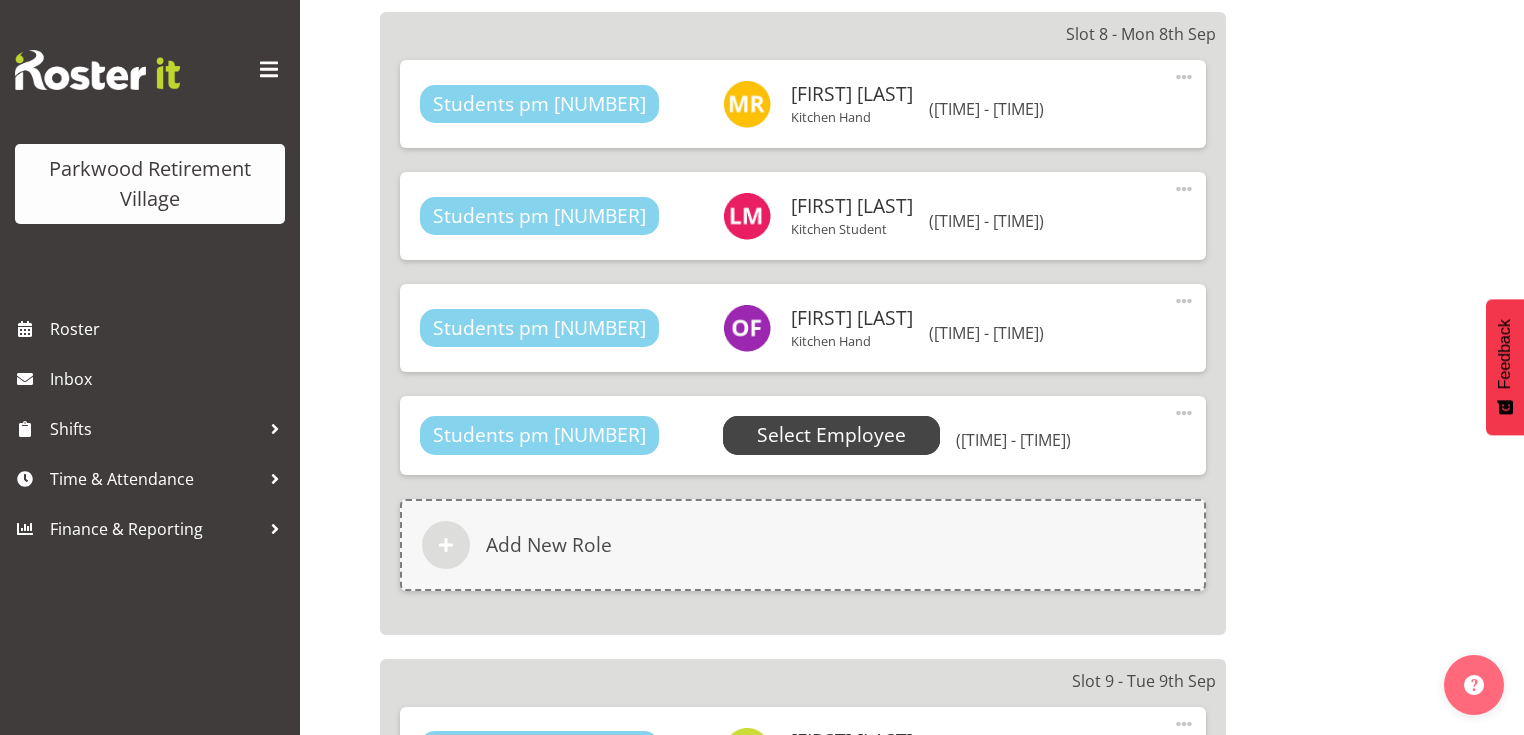 click on "Select Employee" at bounding box center [0, 0] 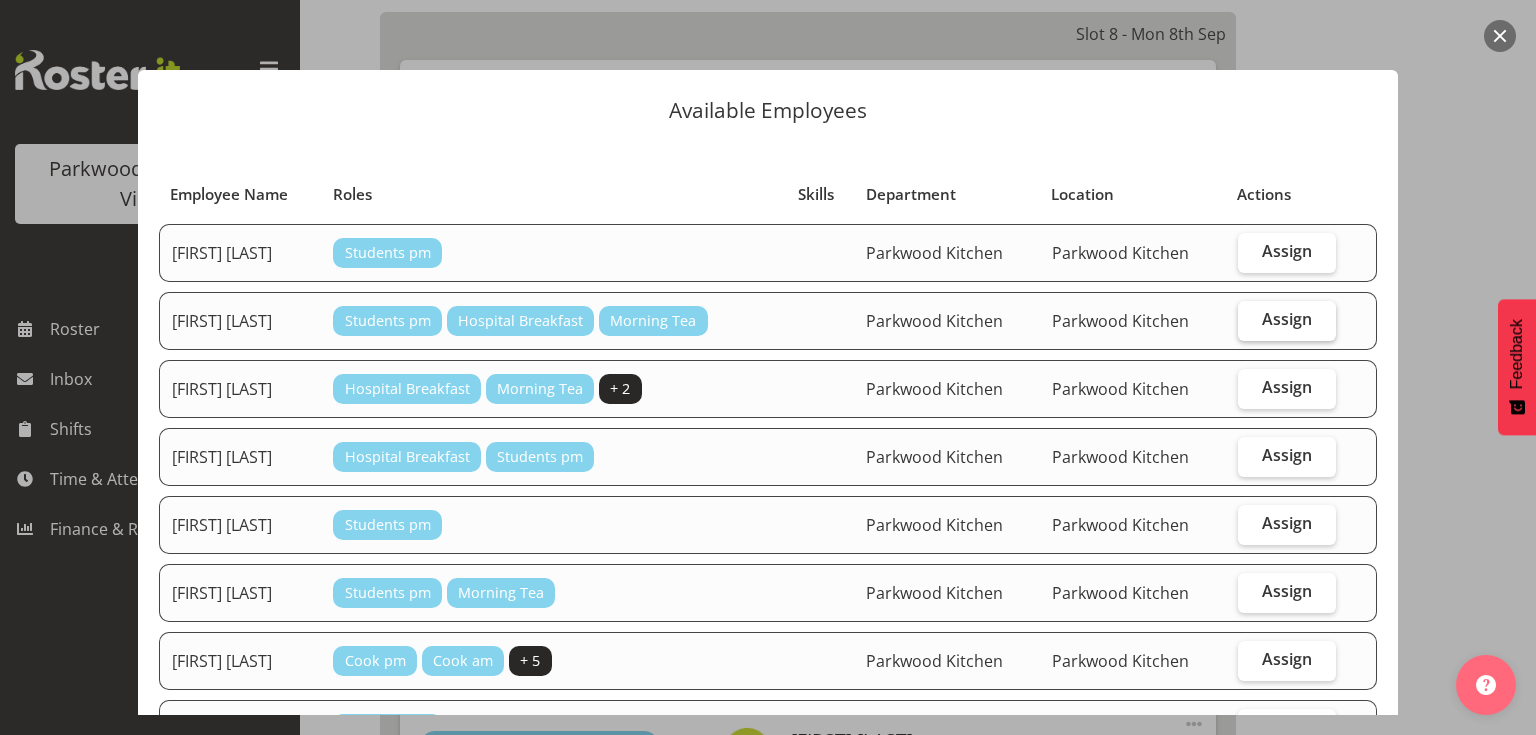 click on "Assign" at bounding box center (1287, 319) 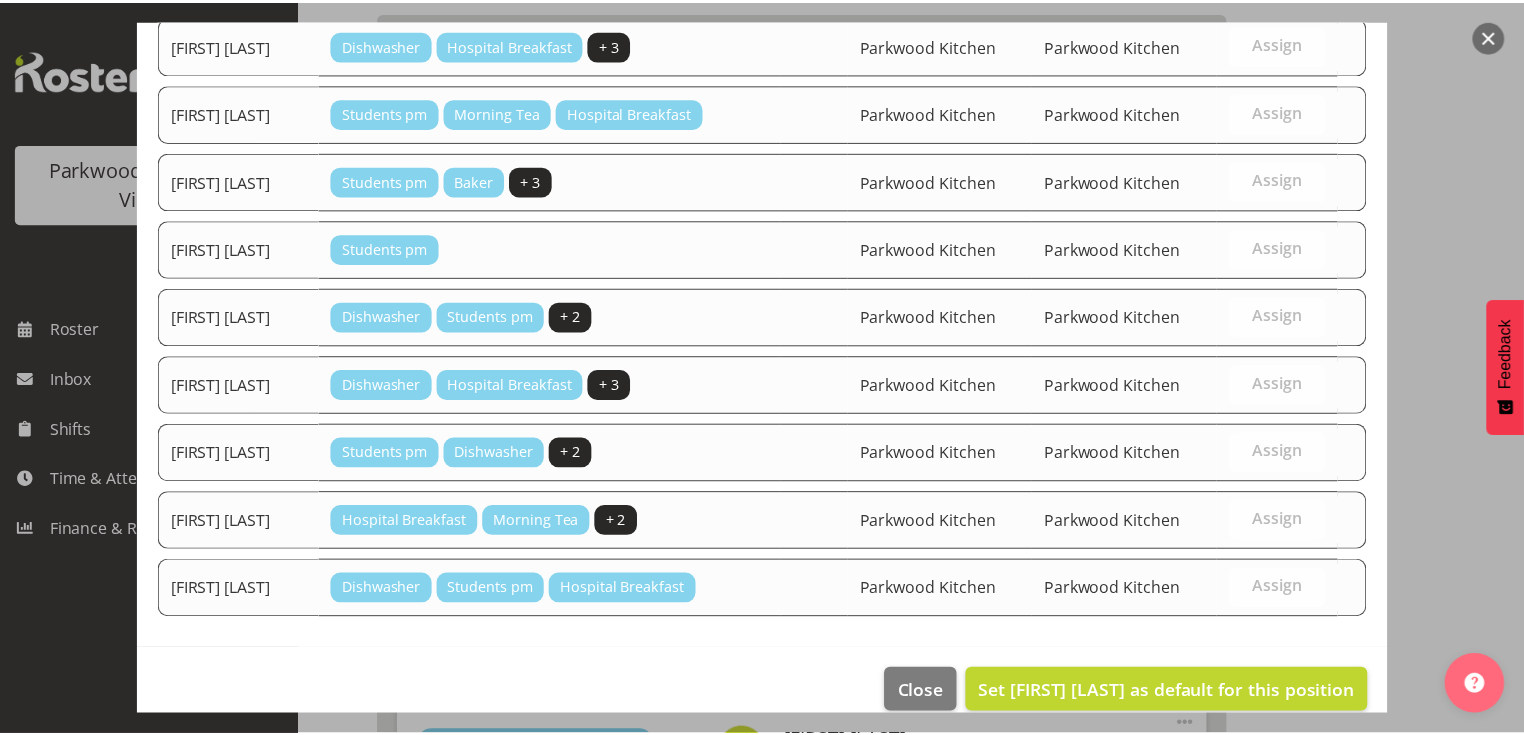 scroll, scrollTop: 832, scrollLeft: 0, axis: vertical 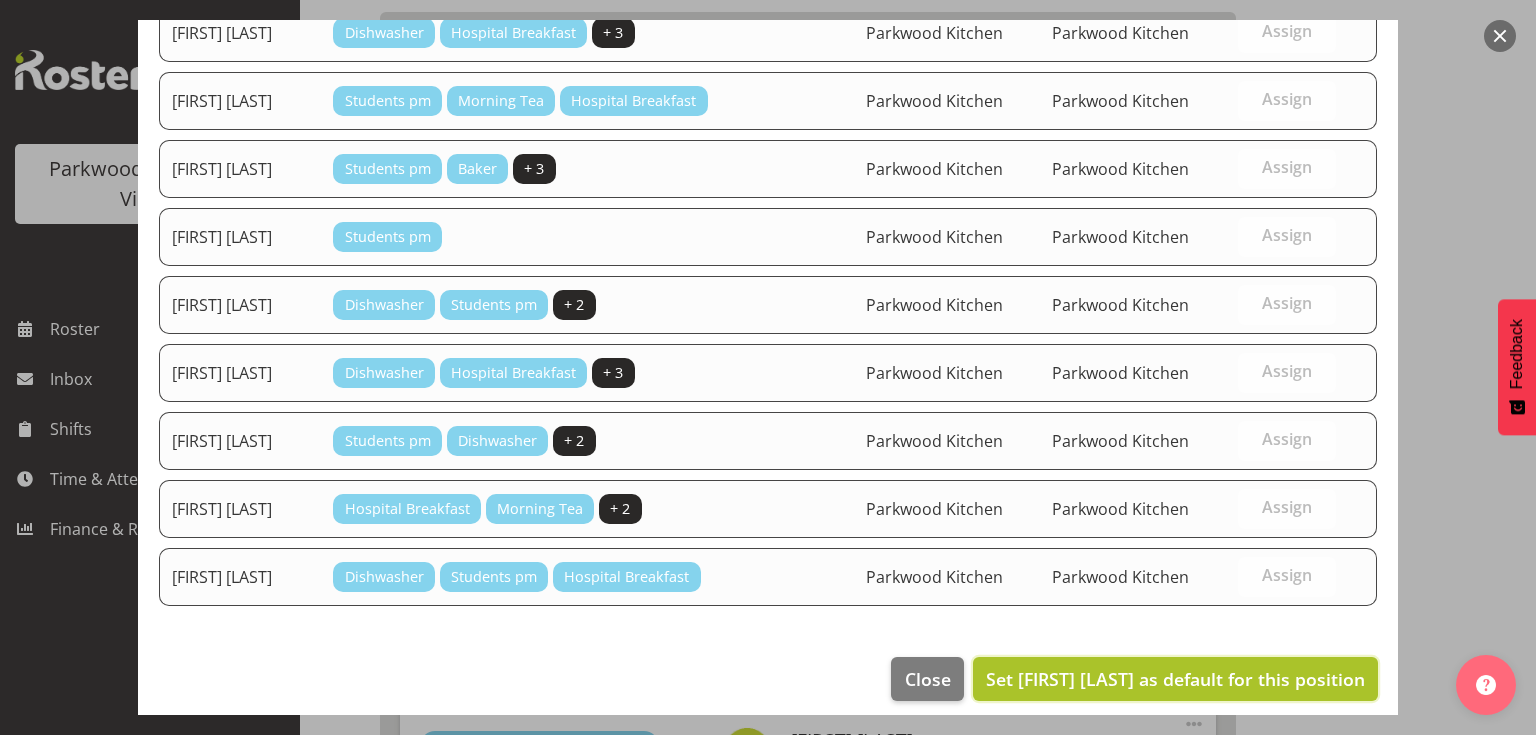 click on "Set Amina Aboud as default for this position" at bounding box center [1175, 679] 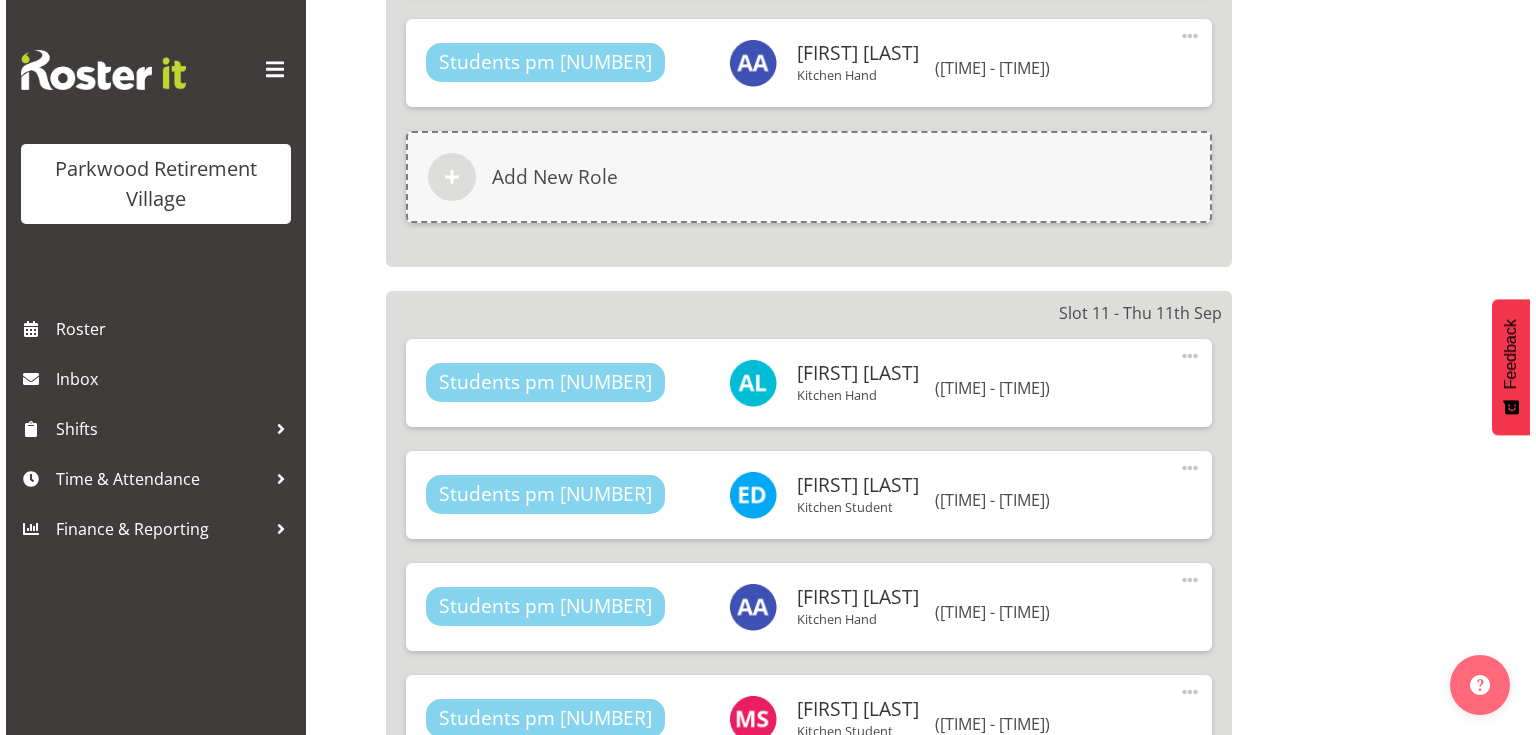 scroll, scrollTop: 7920, scrollLeft: 0, axis: vertical 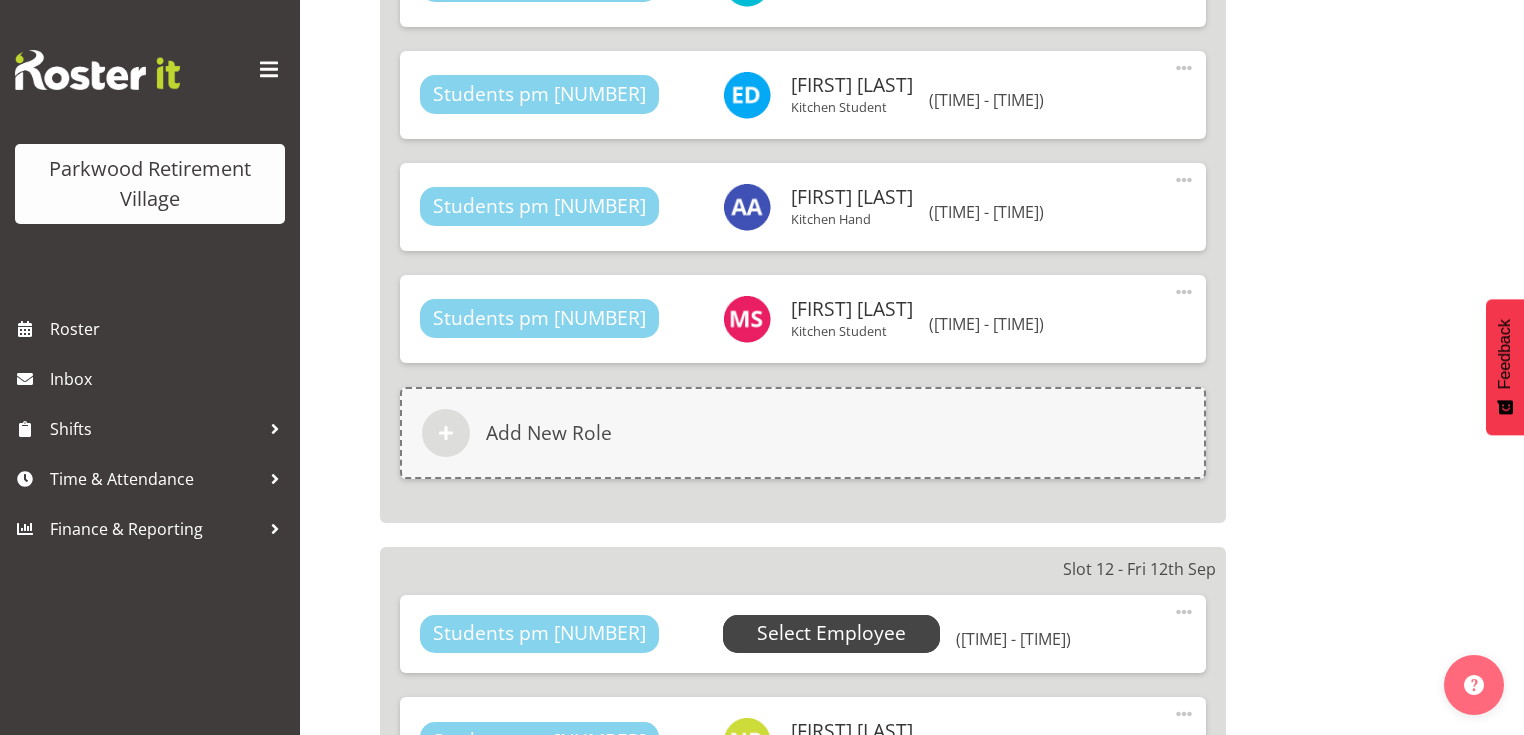 click on "Select Employee" at bounding box center [0, 0] 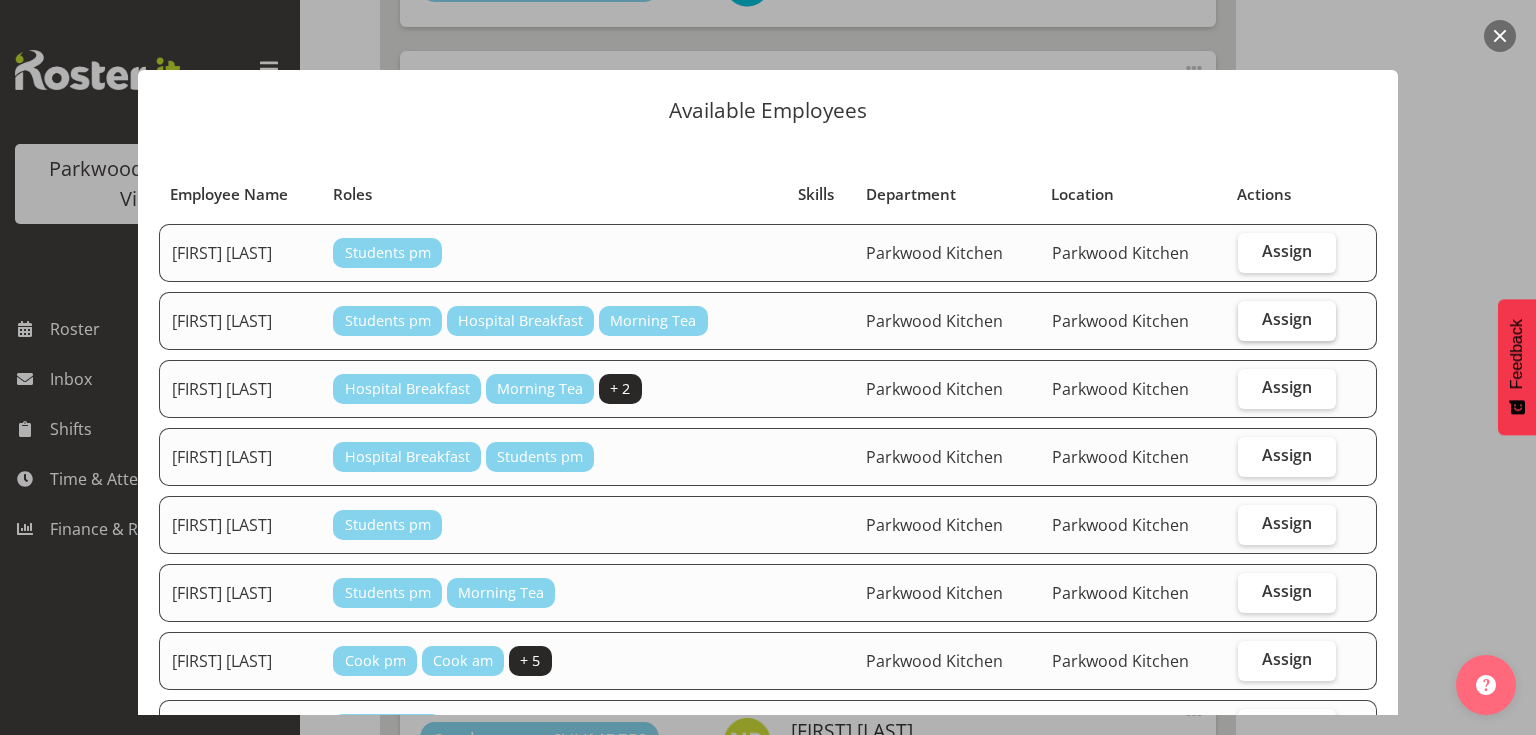 click on "Assign" at bounding box center (1287, 319) 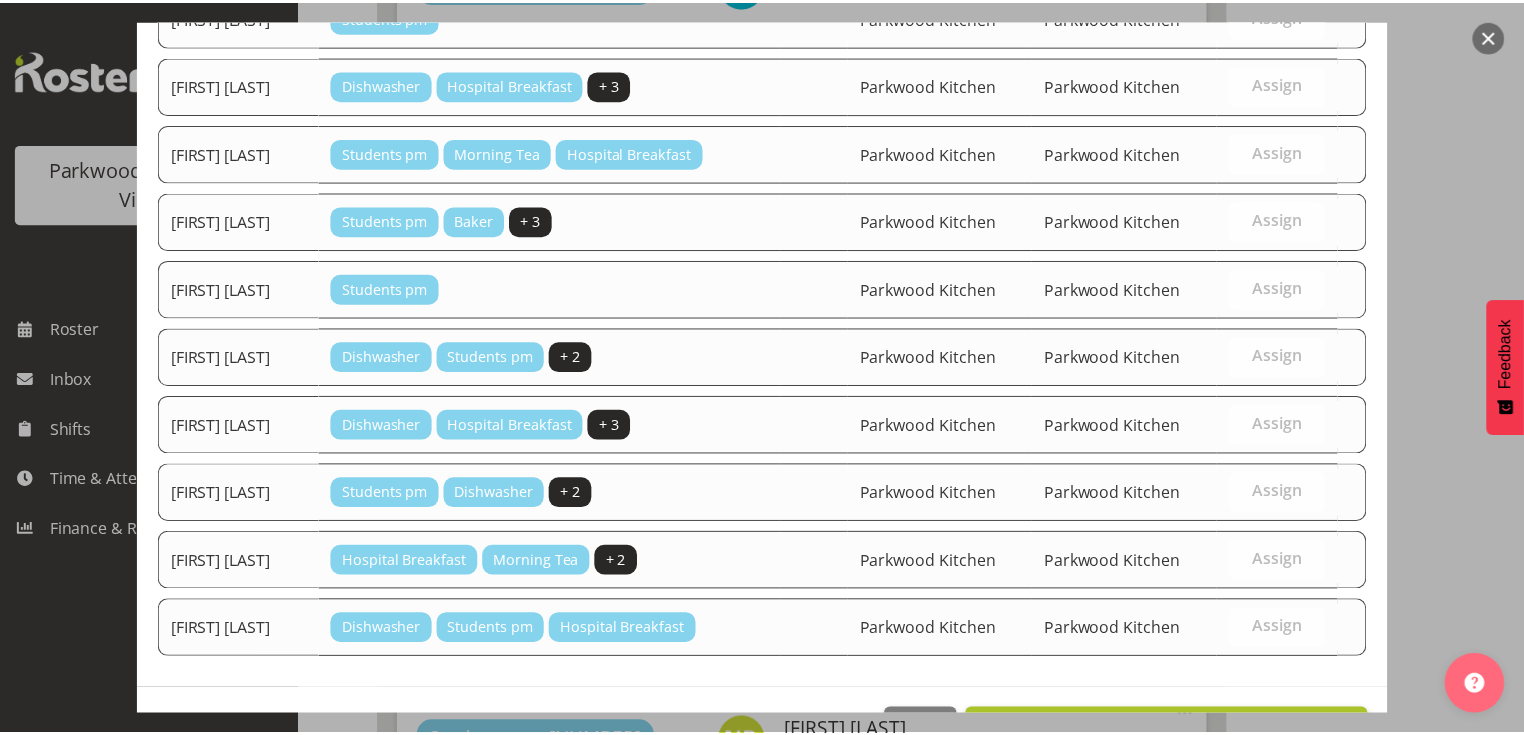 scroll, scrollTop: 832, scrollLeft: 0, axis: vertical 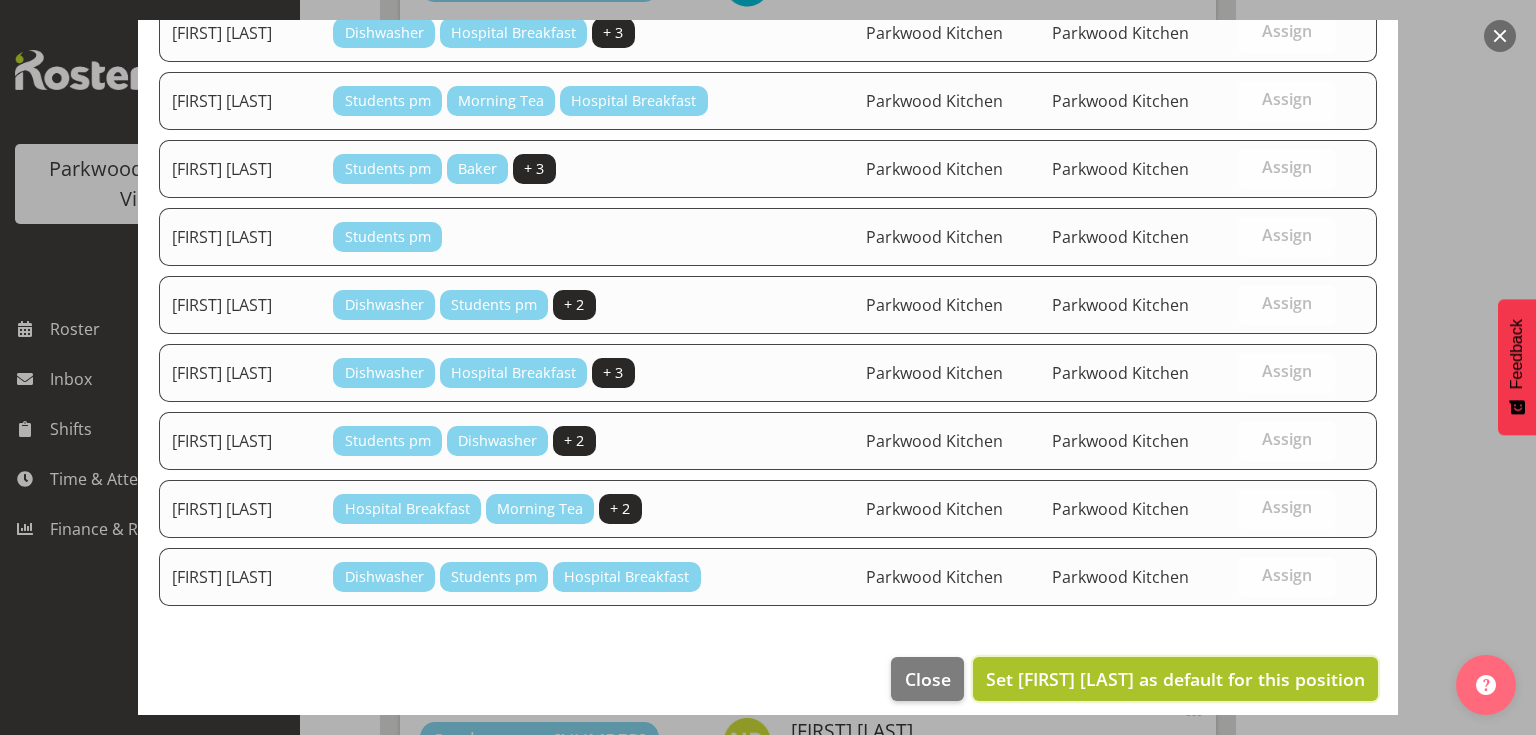 click on "Set Amina Aboud as default for this position" at bounding box center [1175, 679] 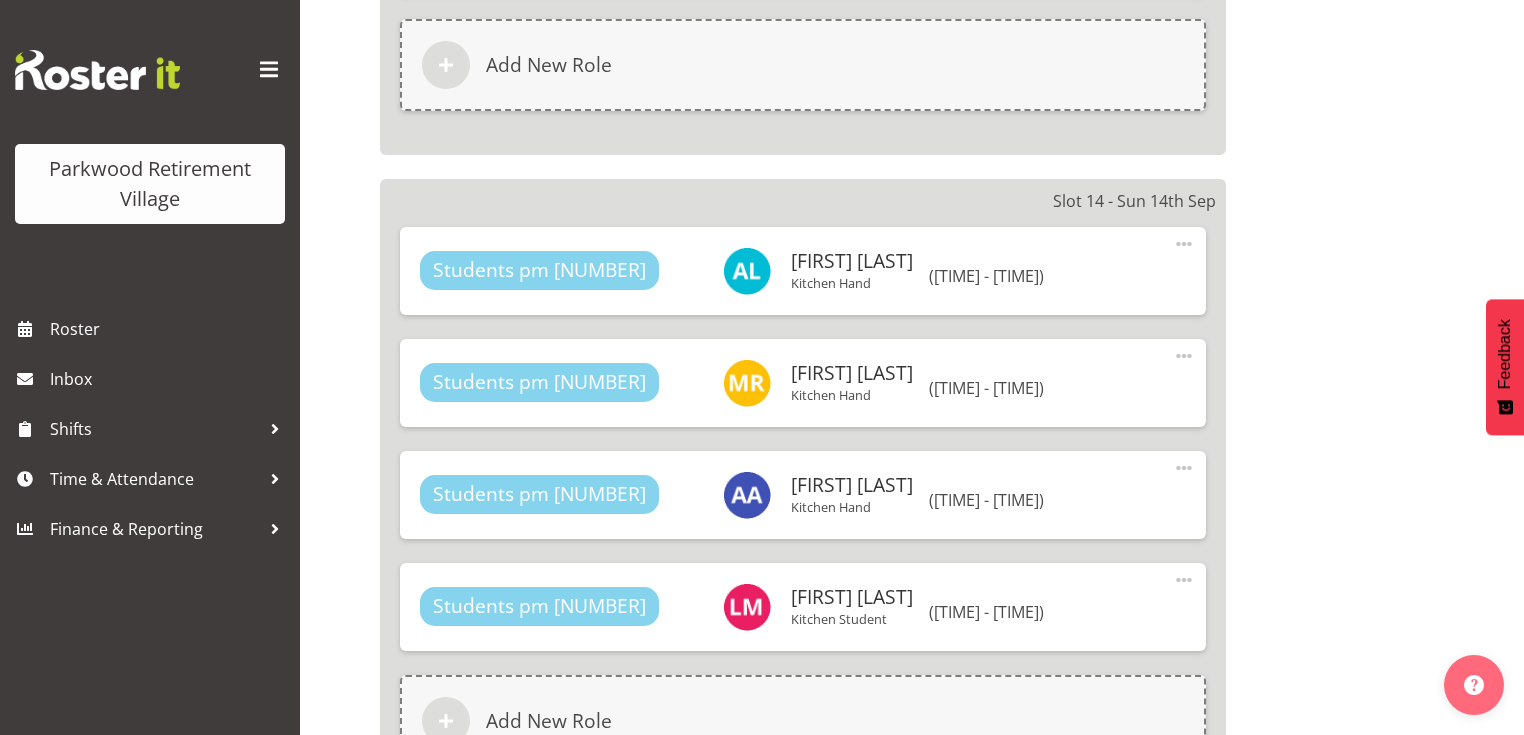 scroll, scrollTop: 9960, scrollLeft: 0, axis: vertical 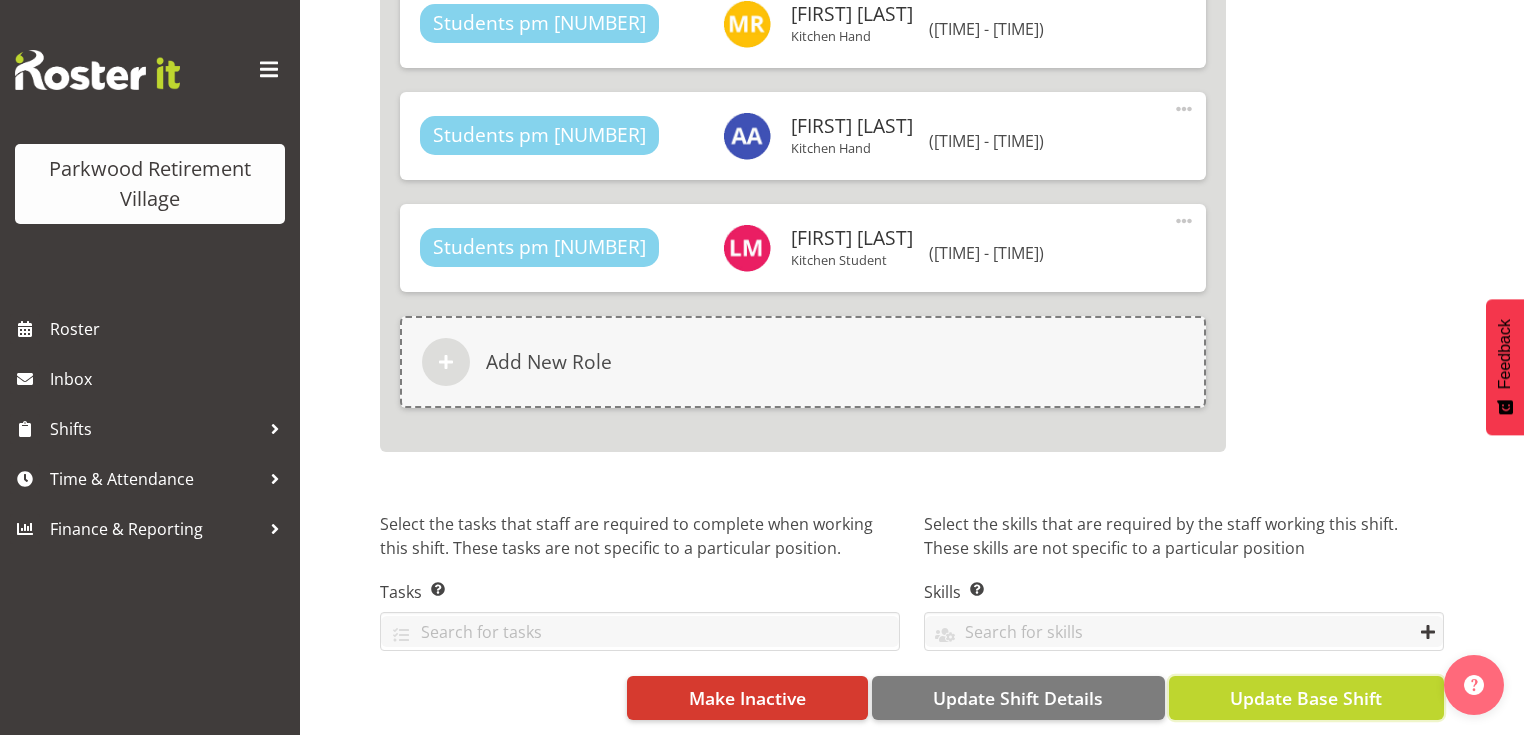 click on "Update Base Shift" at bounding box center (1306, 698) 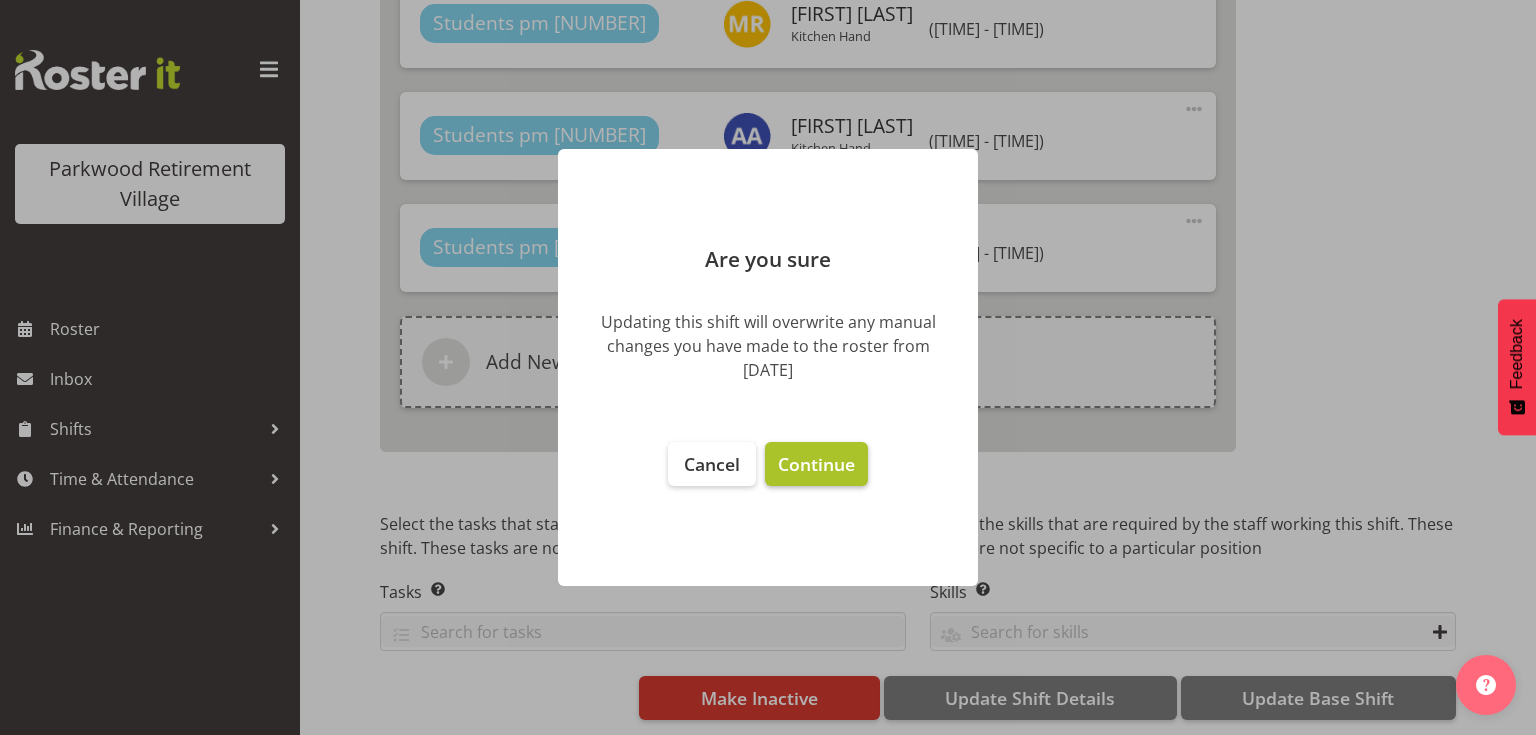 click on "Continue" at bounding box center (816, 464) 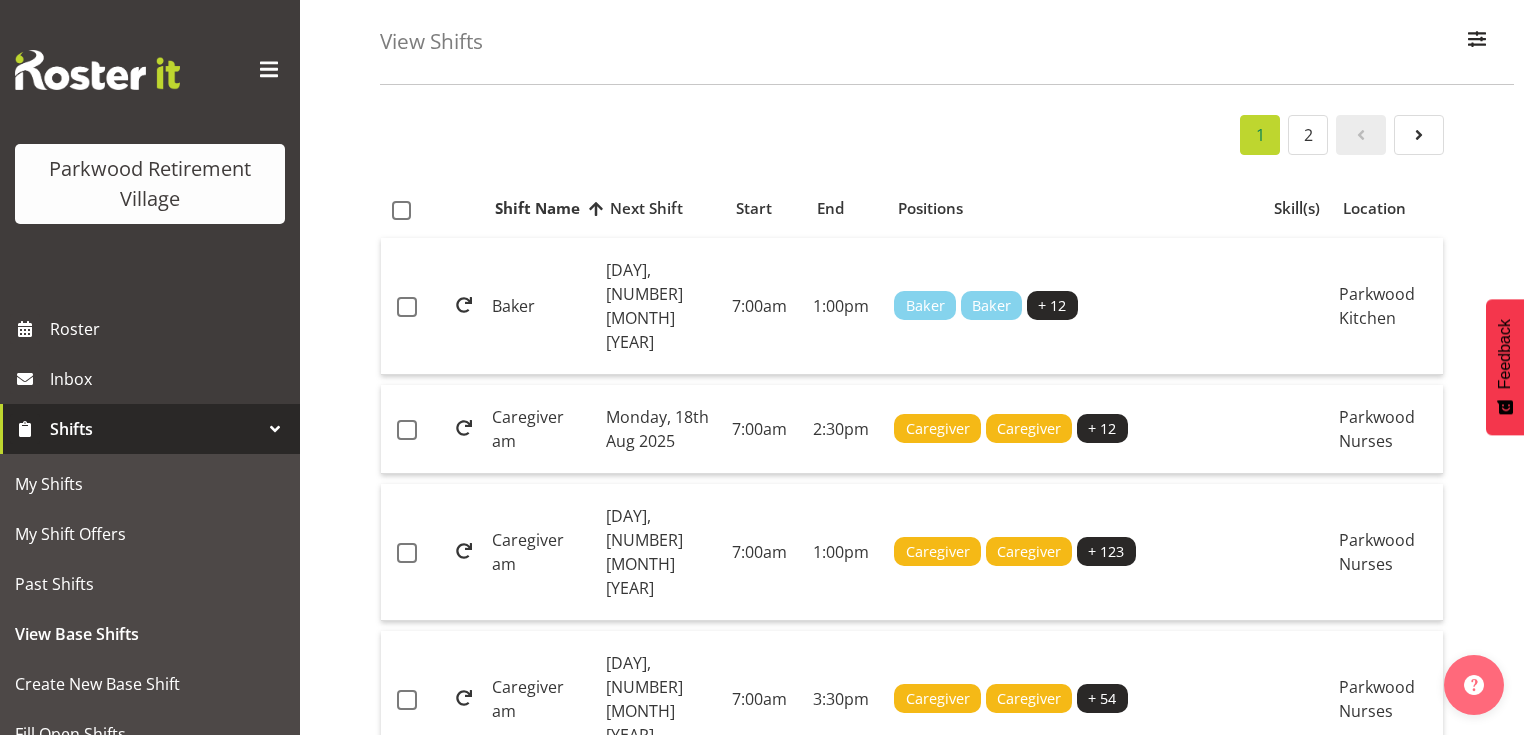 scroll, scrollTop: 0, scrollLeft: 0, axis: both 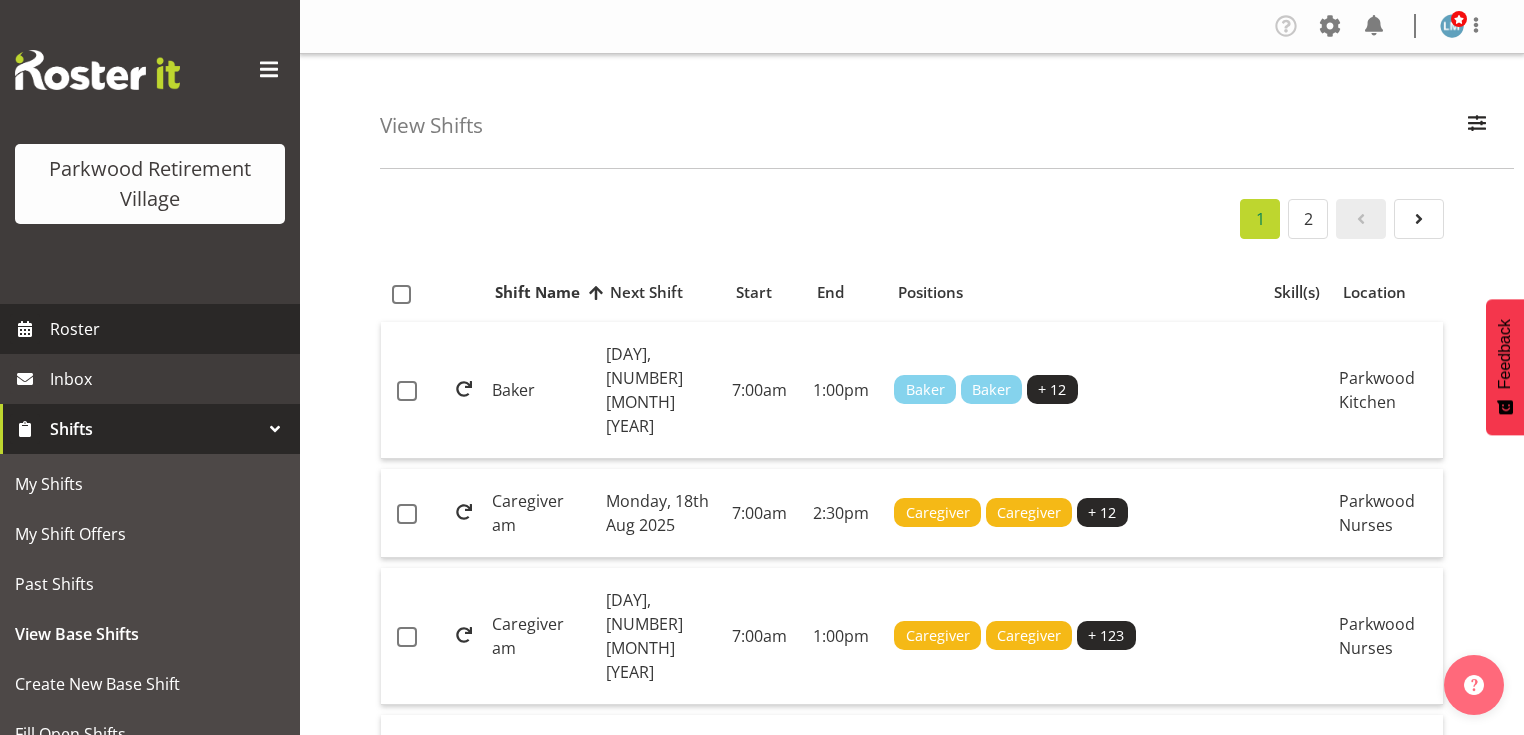 click on "Roster" at bounding box center [170, 329] 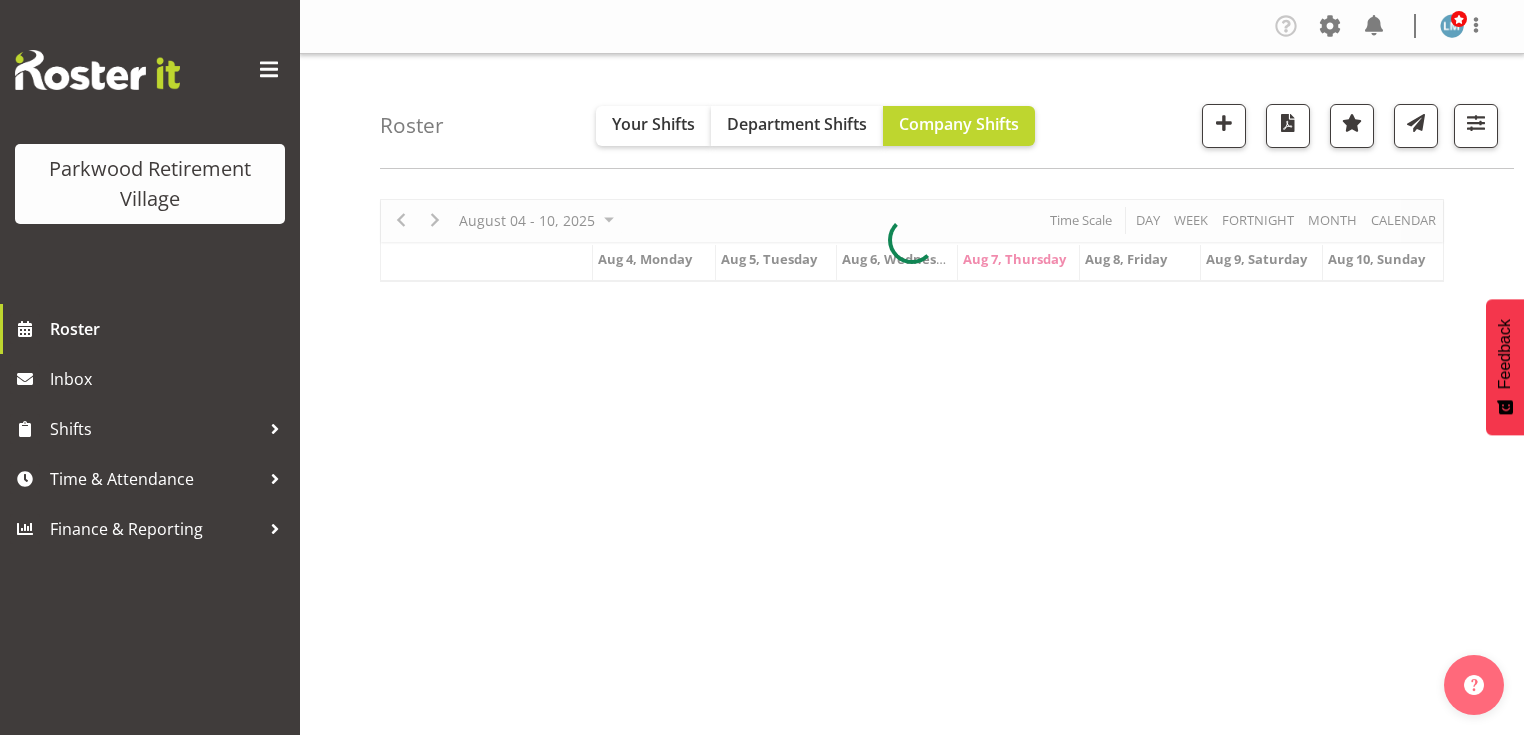 scroll, scrollTop: 0, scrollLeft: 0, axis: both 